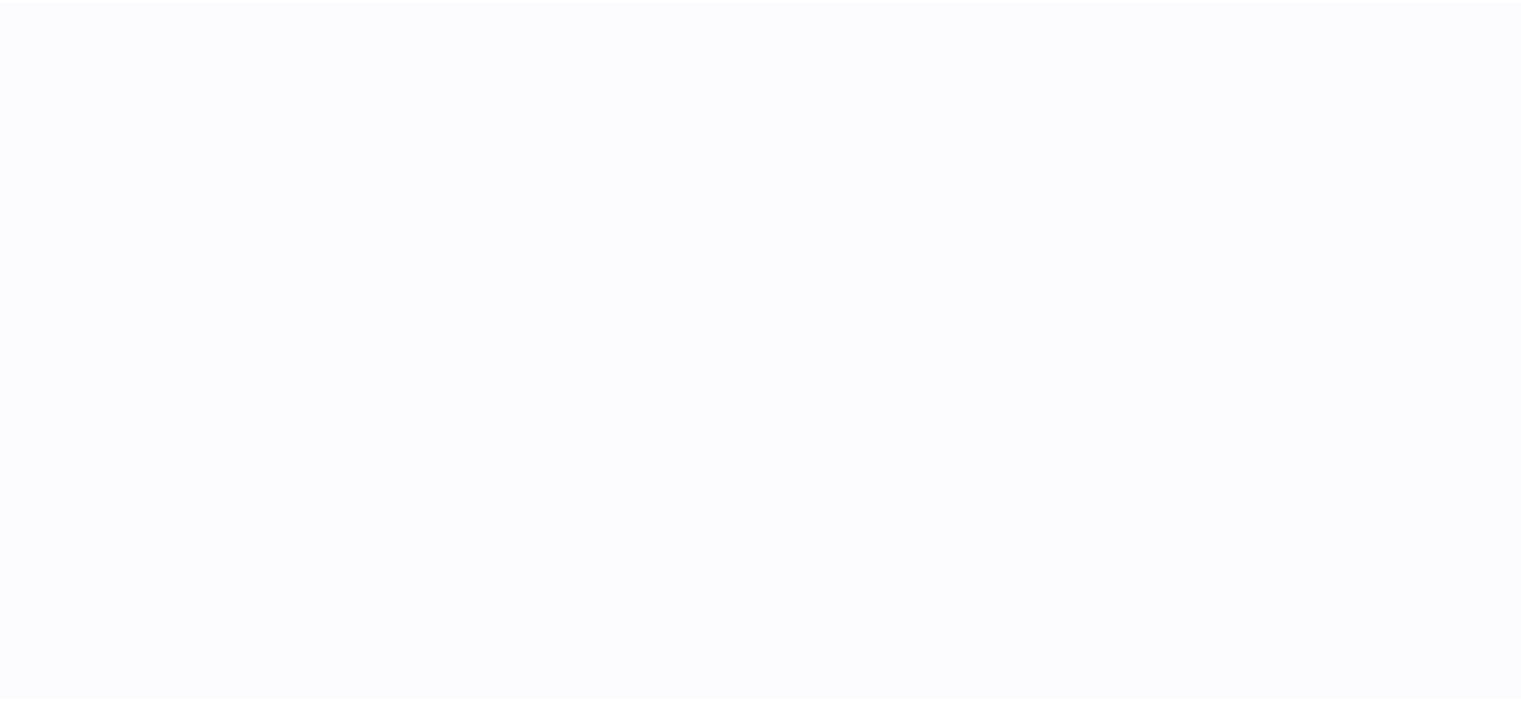 scroll, scrollTop: 0, scrollLeft: 0, axis: both 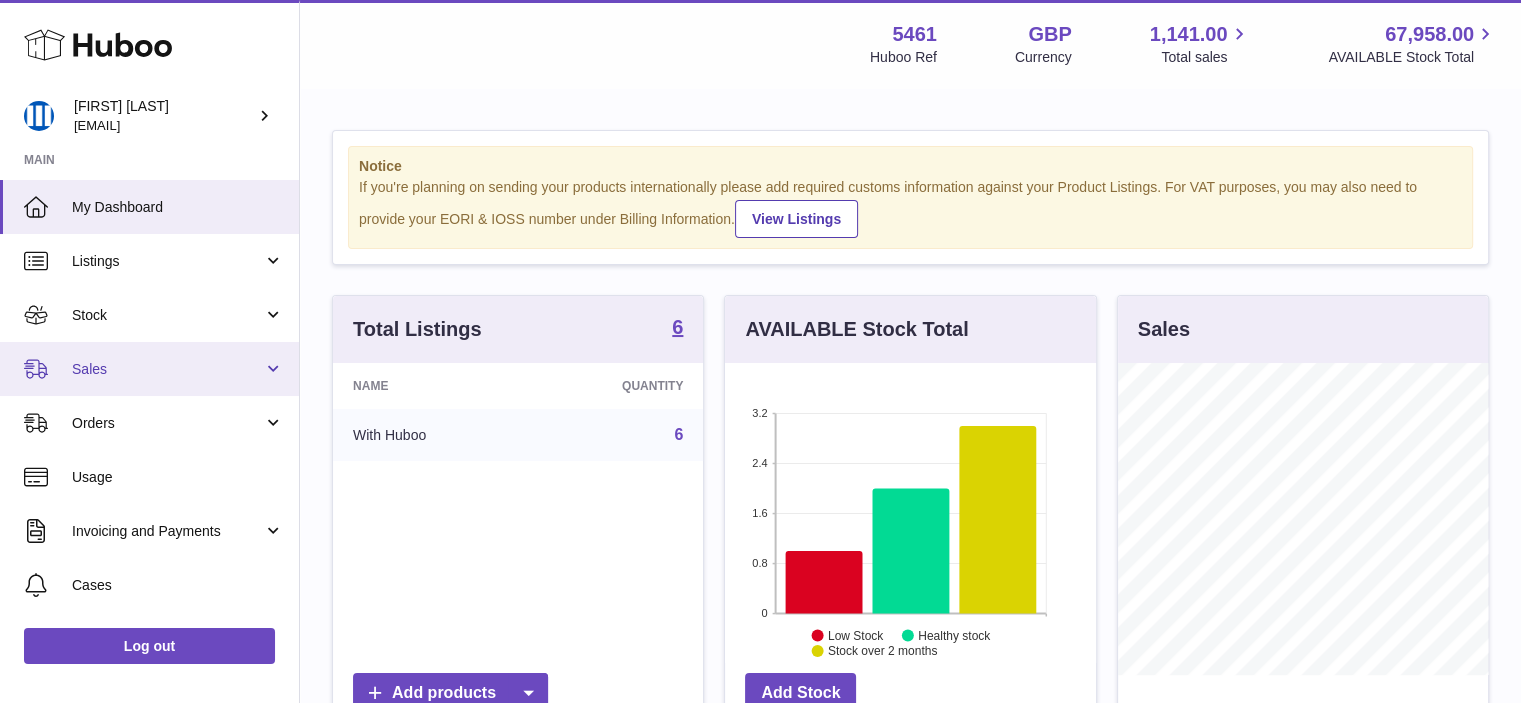 click on "Sales" at bounding box center [149, 369] 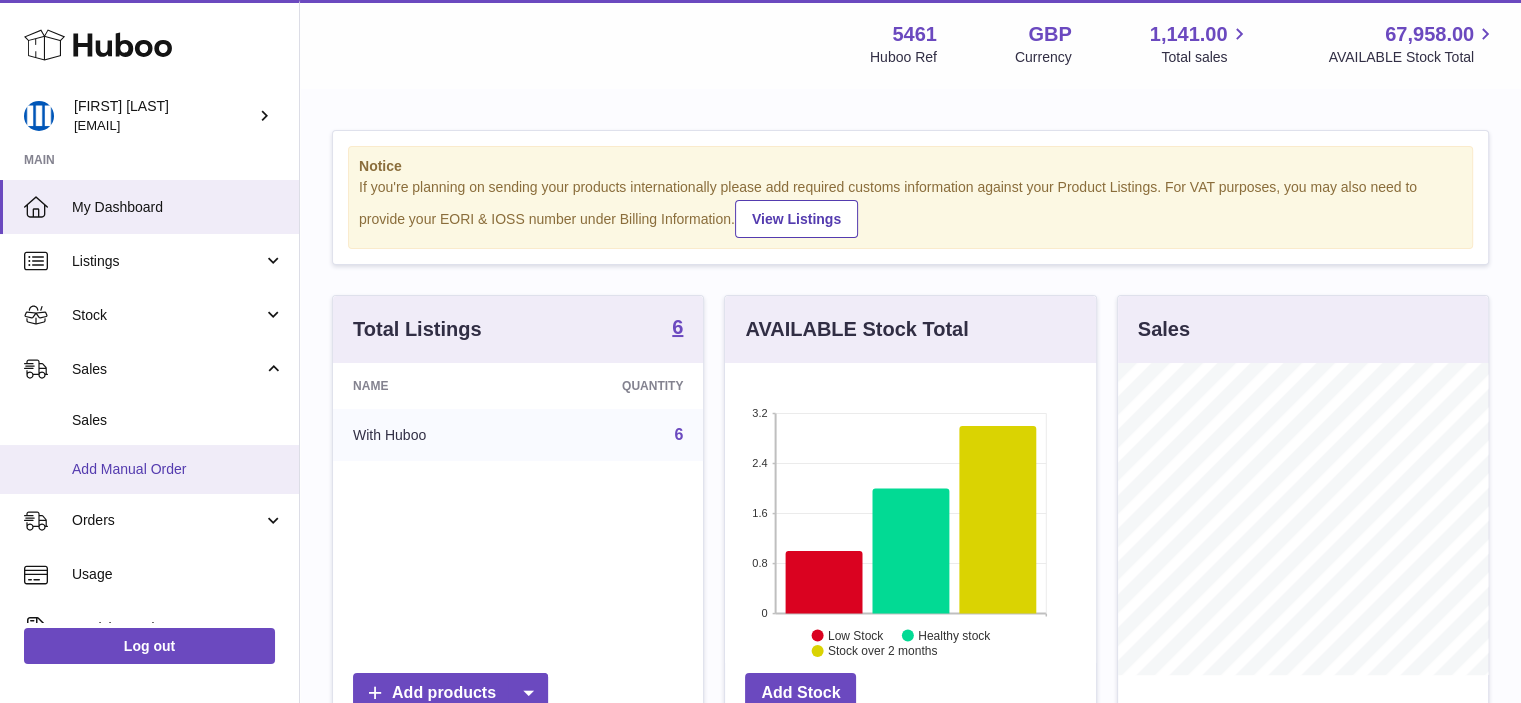 click on "Add Manual Order" at bounding box center [178, 469] 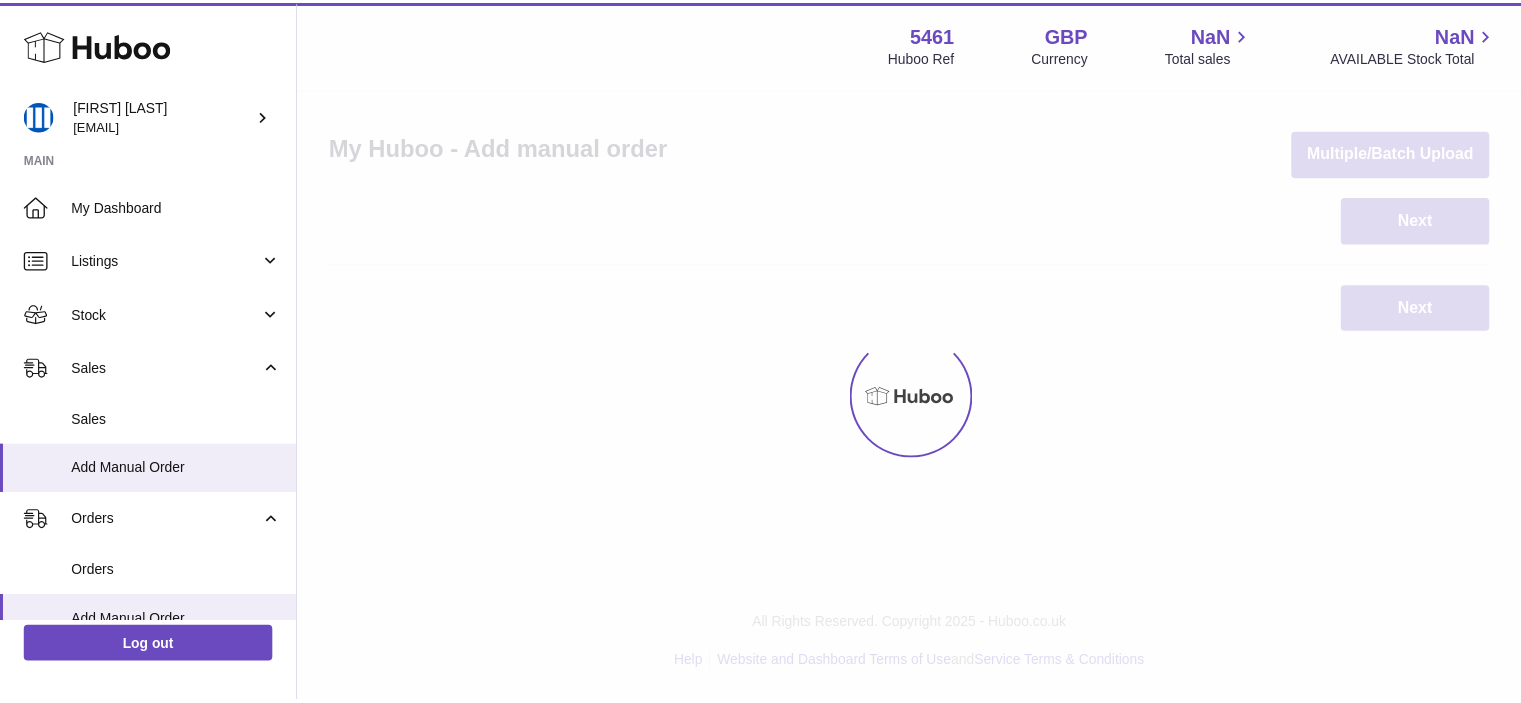 scroll, scrollTop: 0, scrollLeft: 0, axis: both 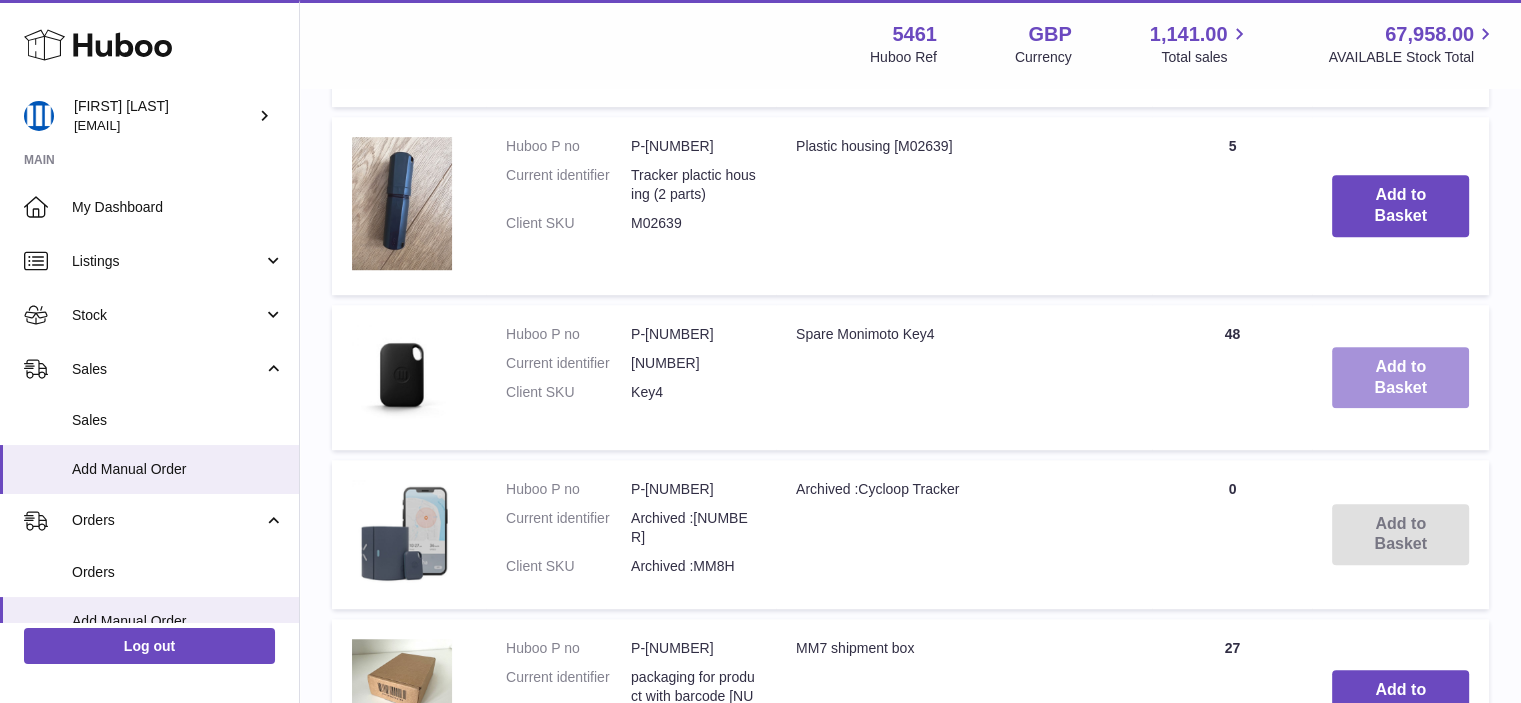 click on "Add to Basket" at bounding box center [1400, 378] 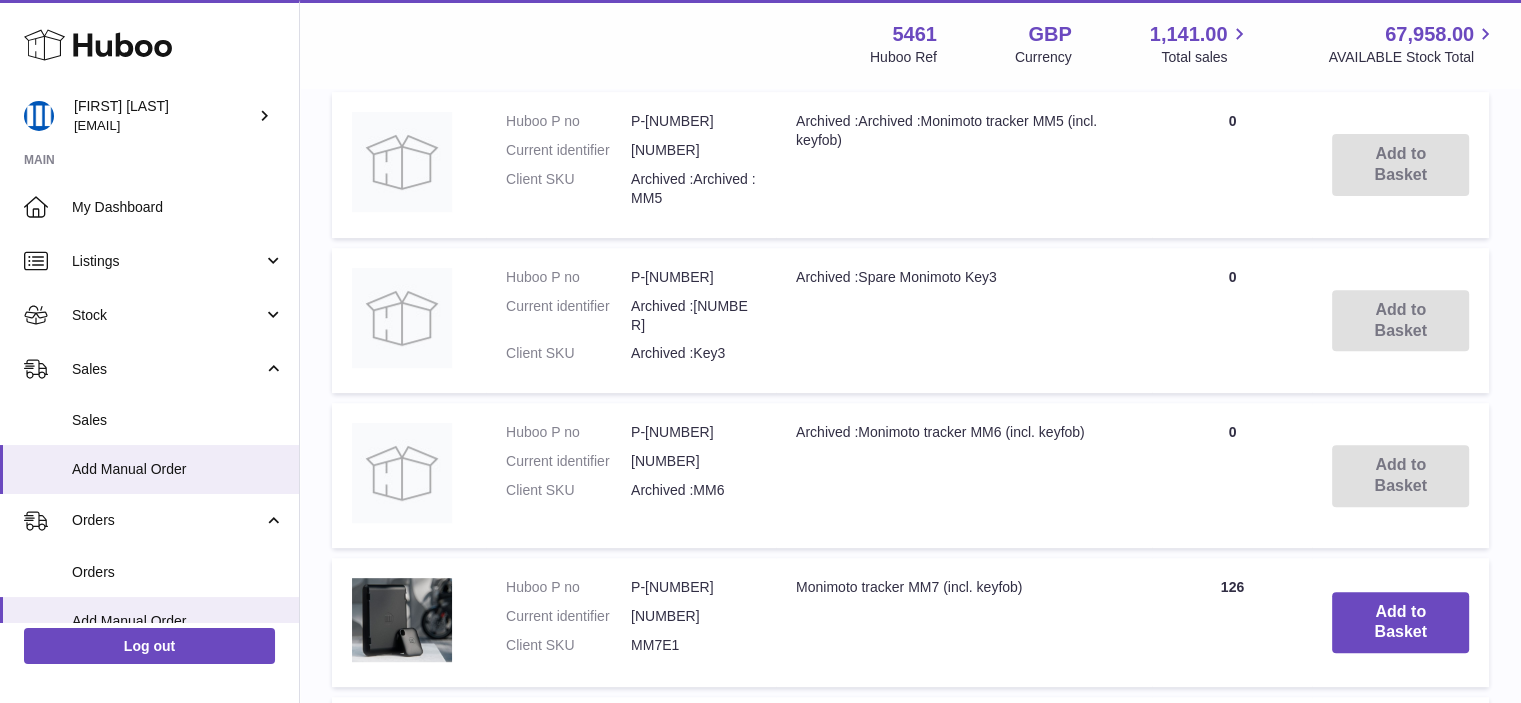 scroll, scrollTop: 265, scrollLeft: 0, axis: vertical 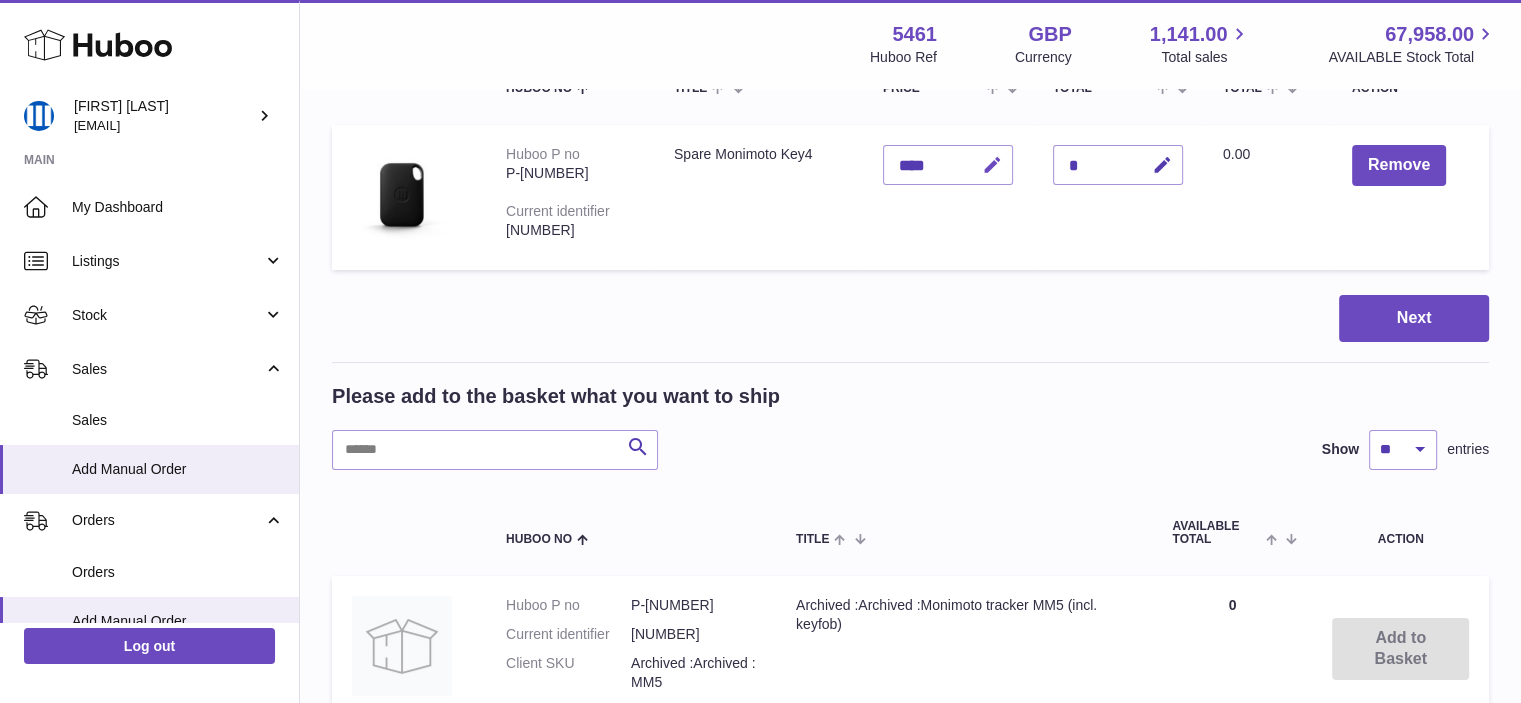 click at bounding box center (992, 165) 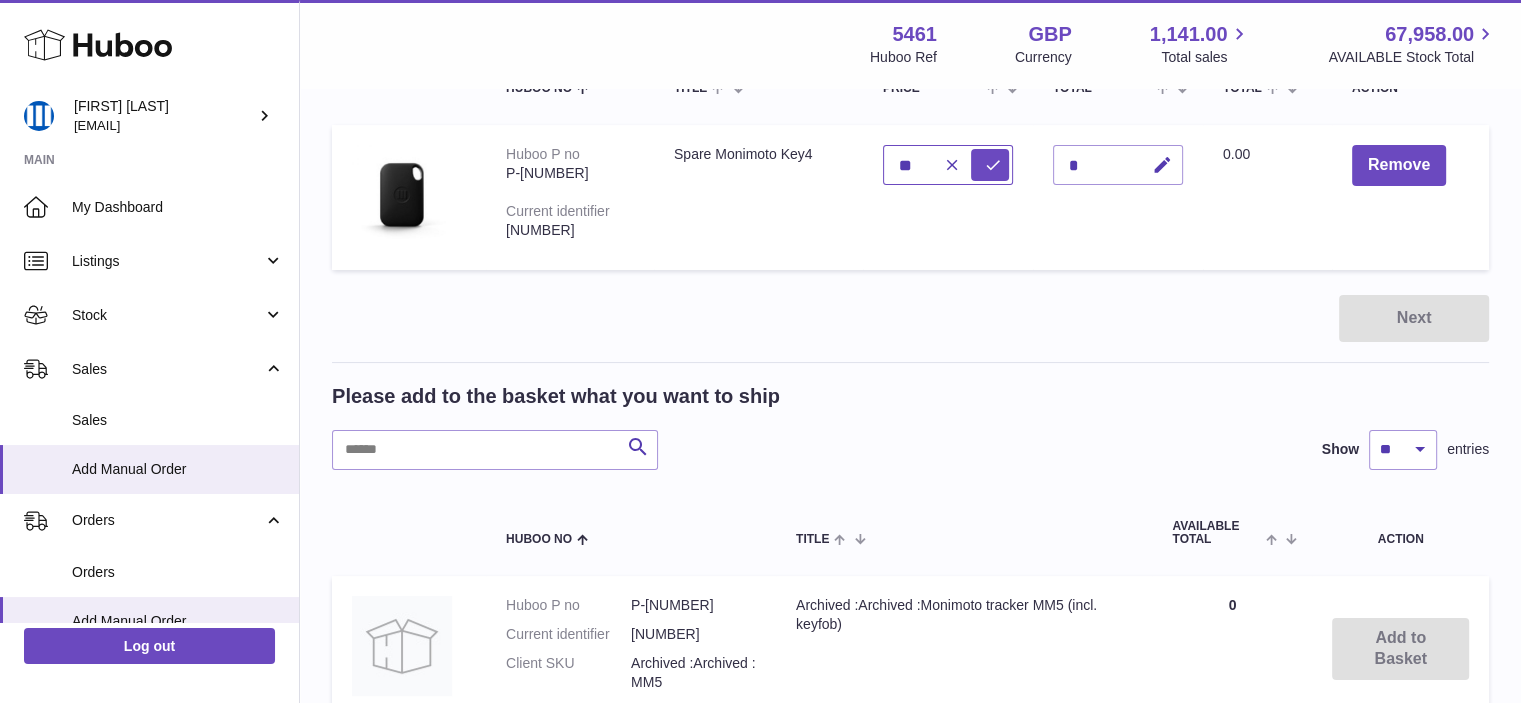 type on "*" 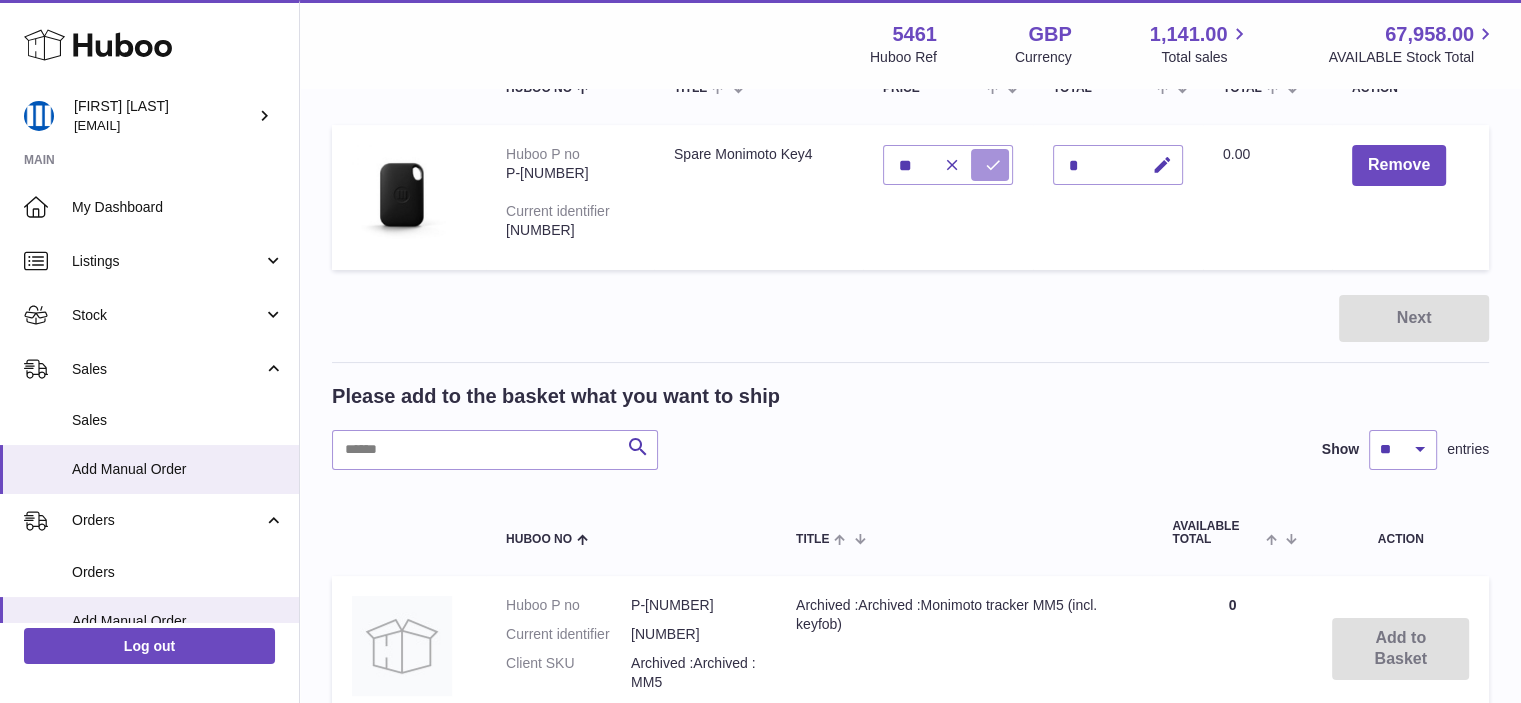 click at bounding box center [993, 165] 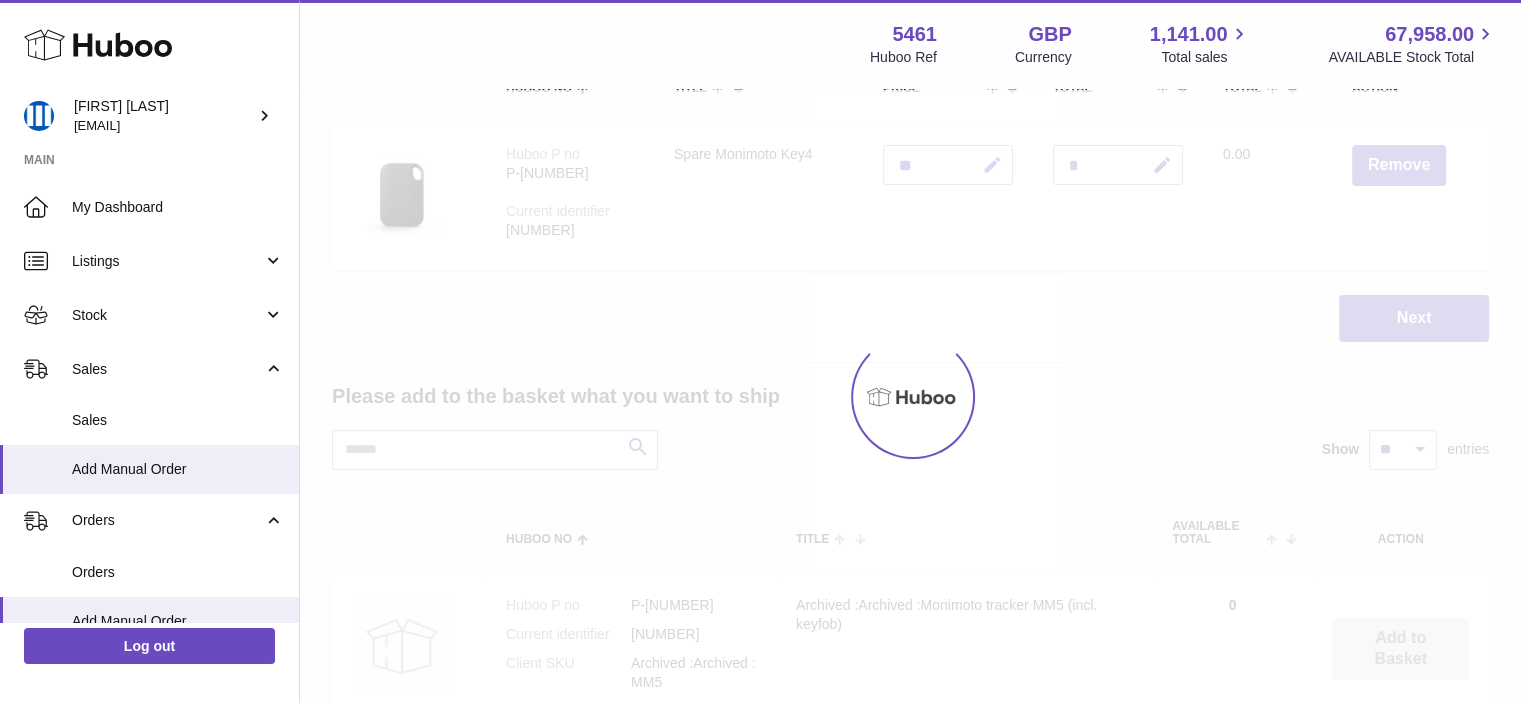 type on "*****" 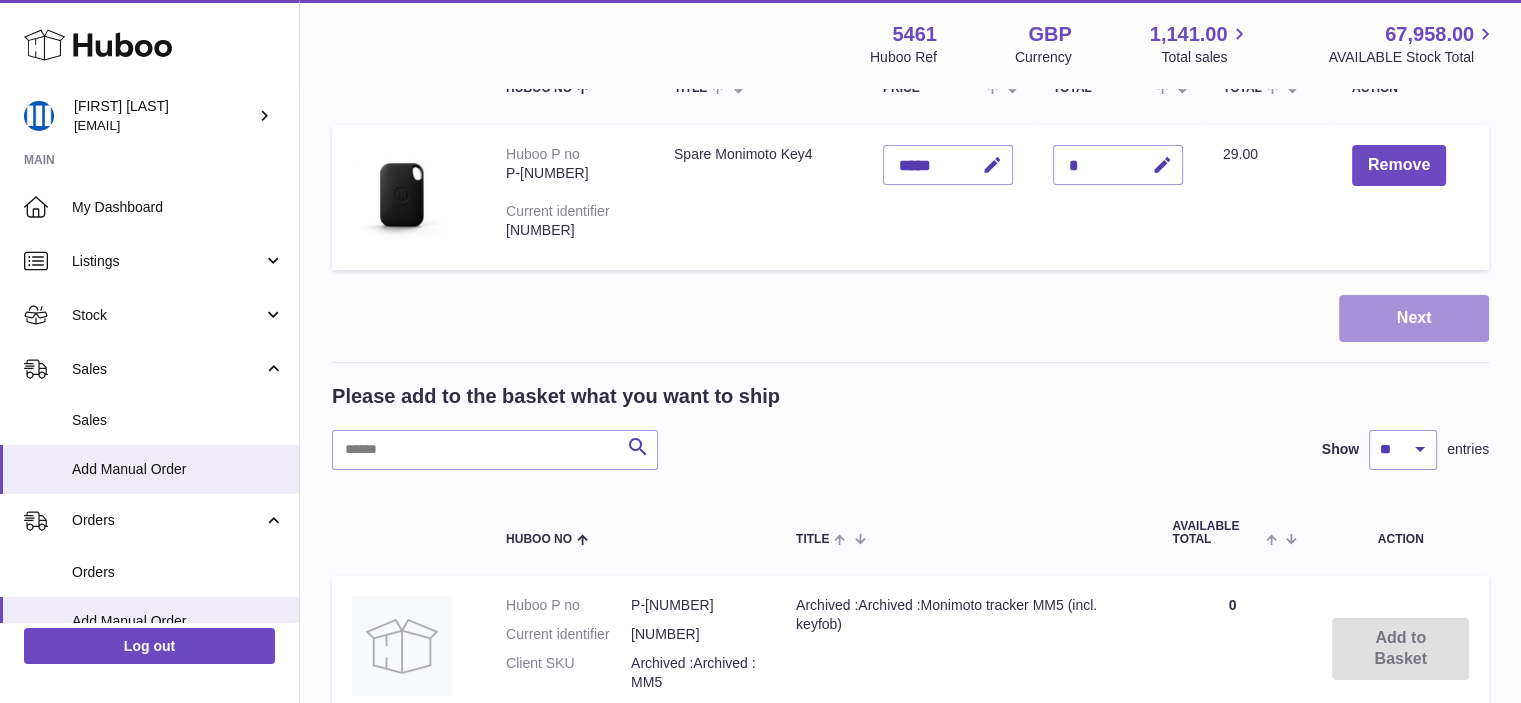click on "Next" at bounding box center (1414, 318) 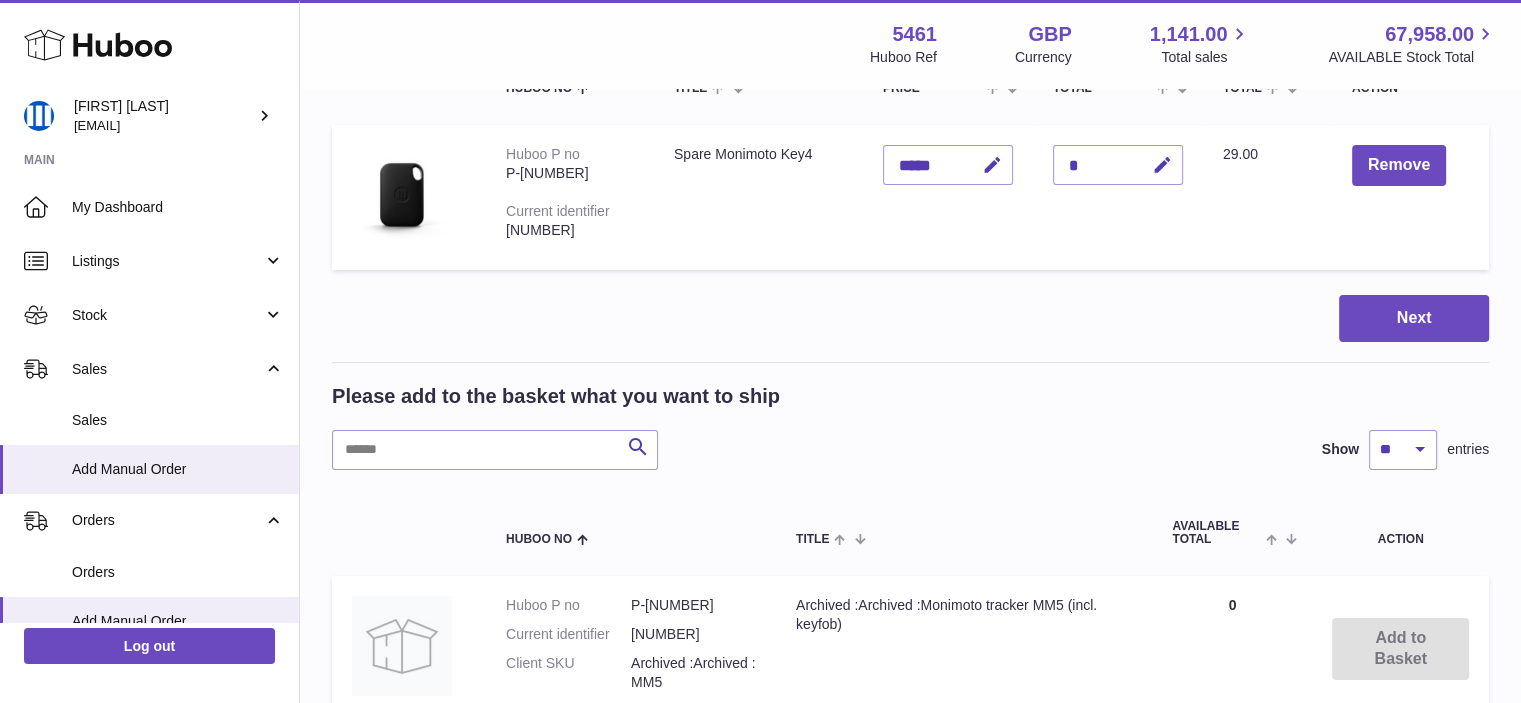 scroll, scrollTop: 0, scrollLeft: 0, axis: both 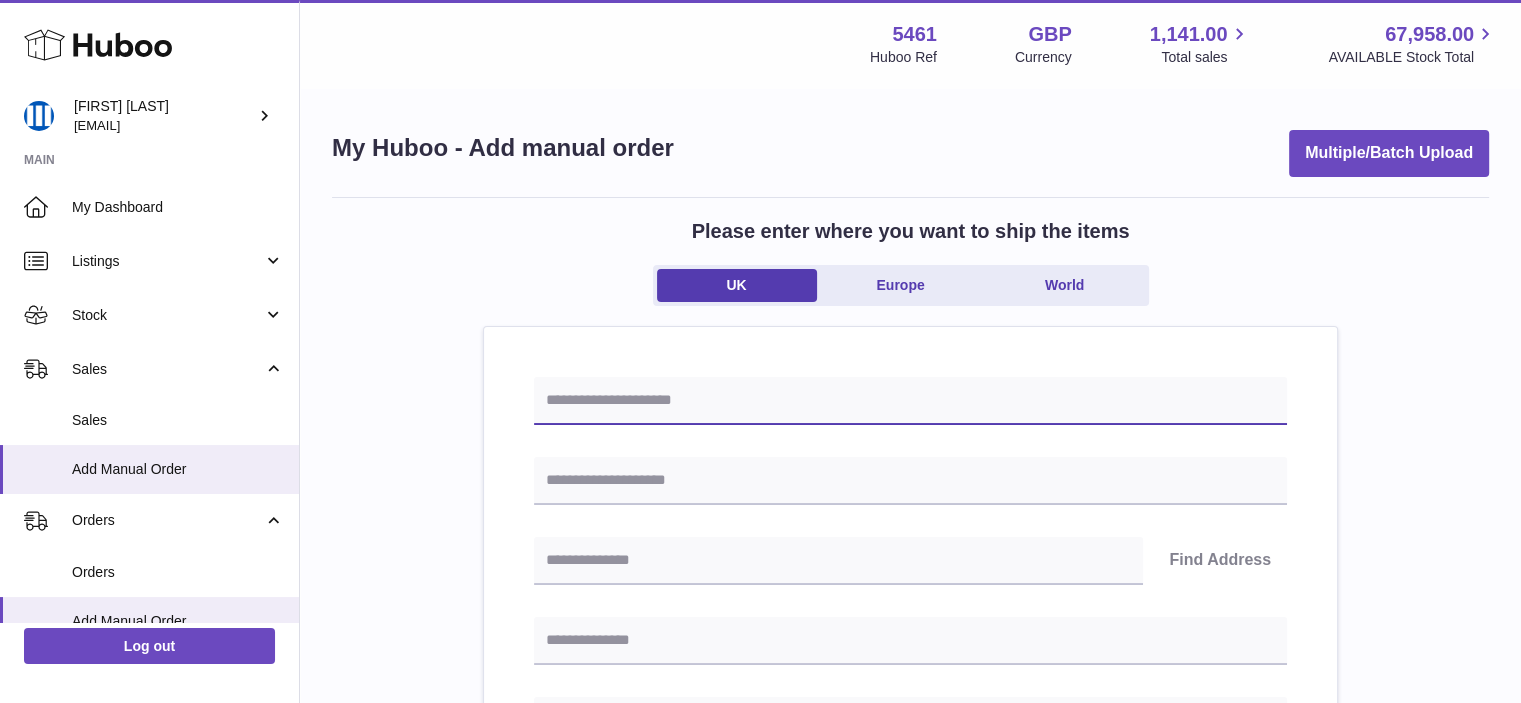 click at bounding box center [910, 401] 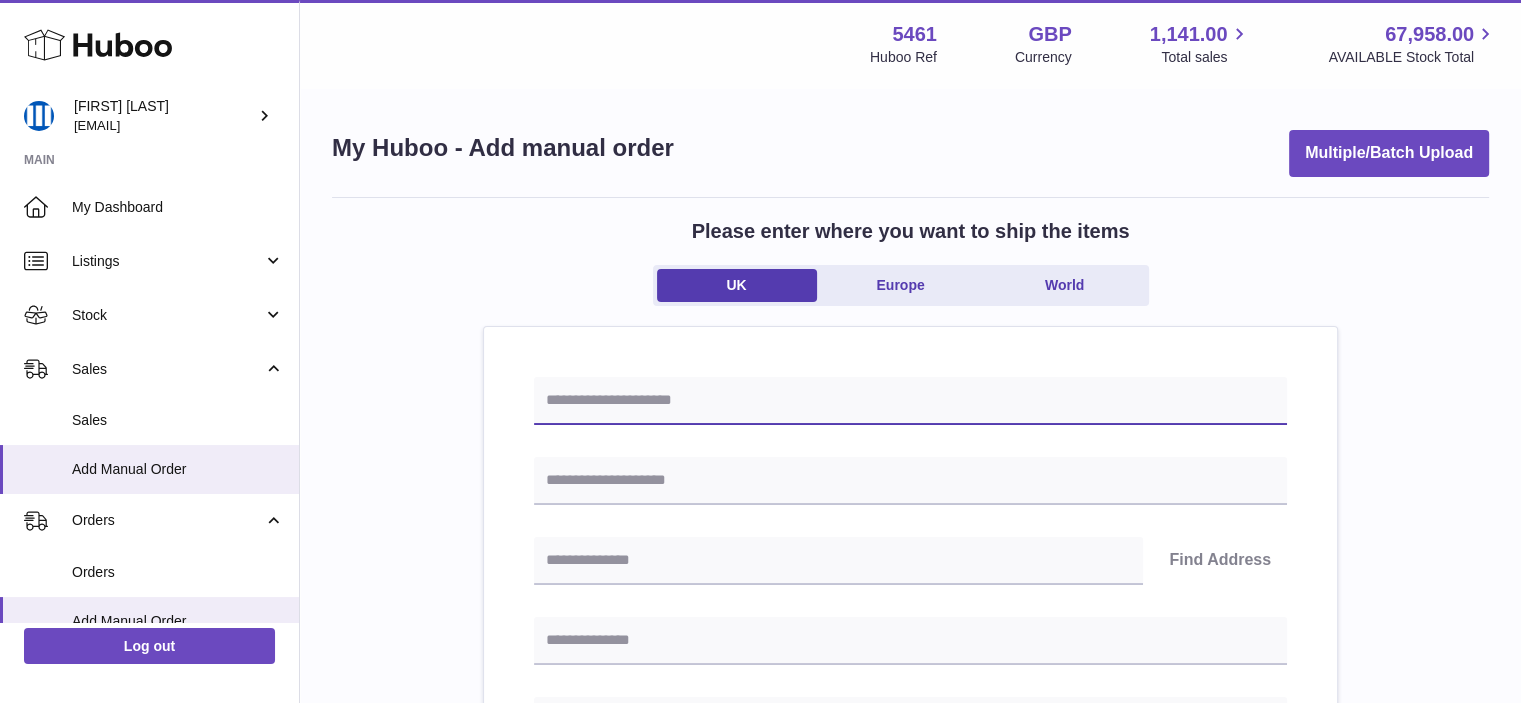 paste on "*********" 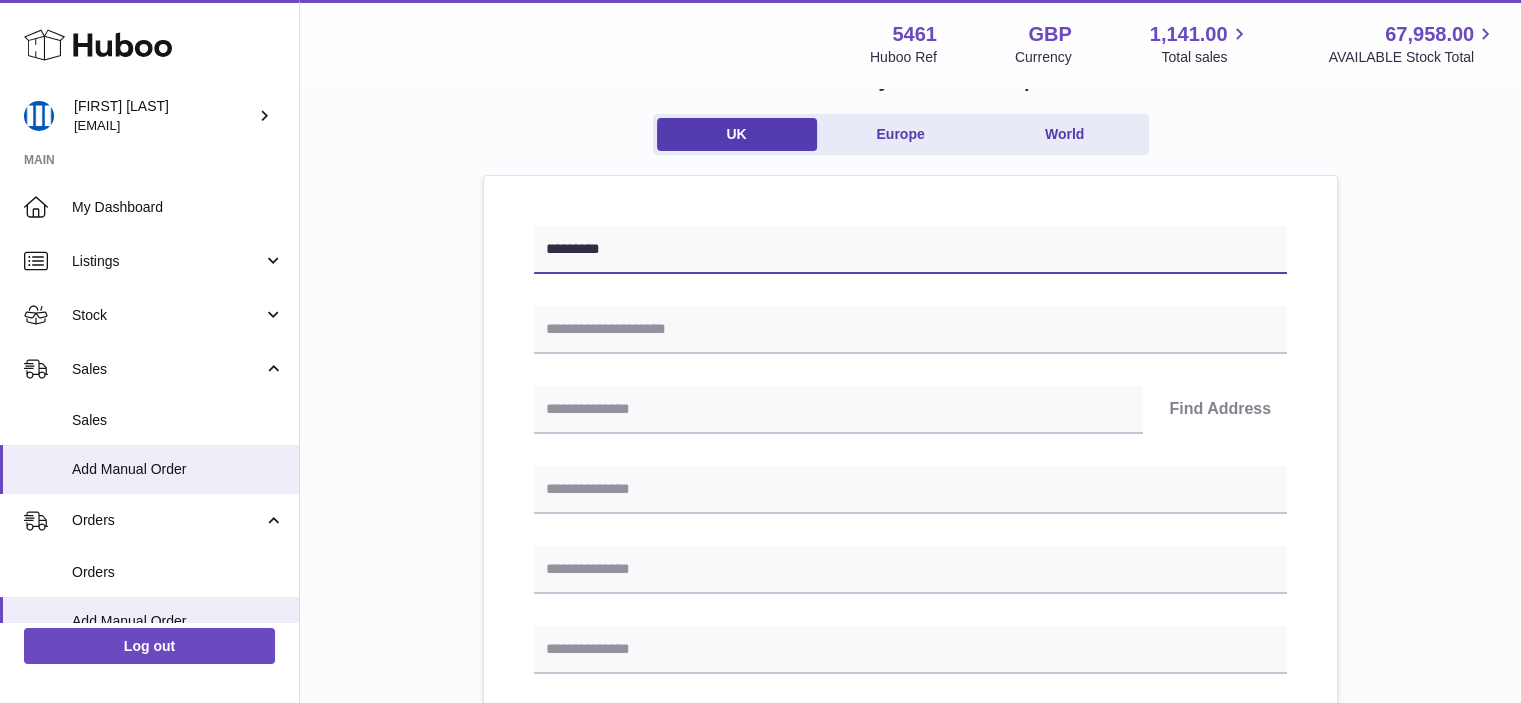 scroll, scrollTop: 200, scrollLeft: 0, axis: vertical 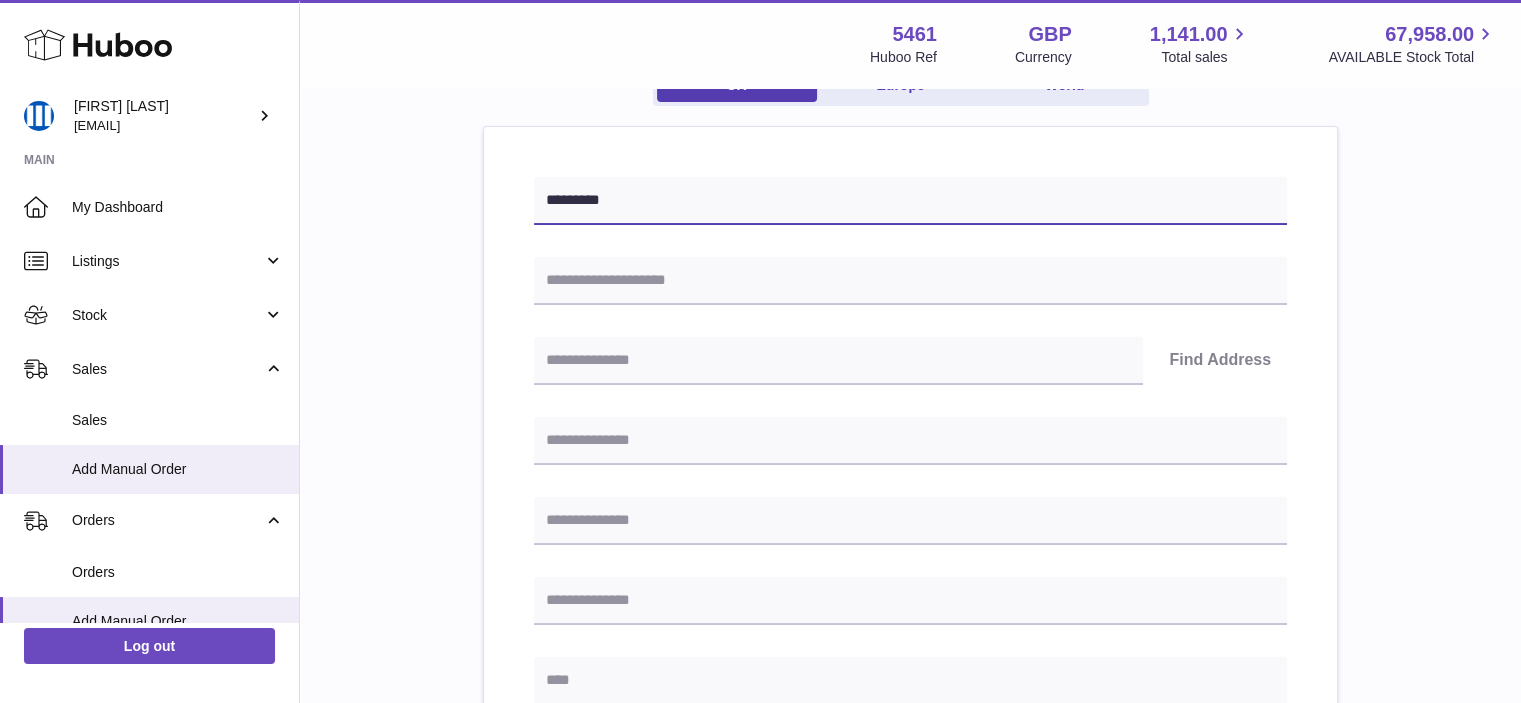 type on "*********" 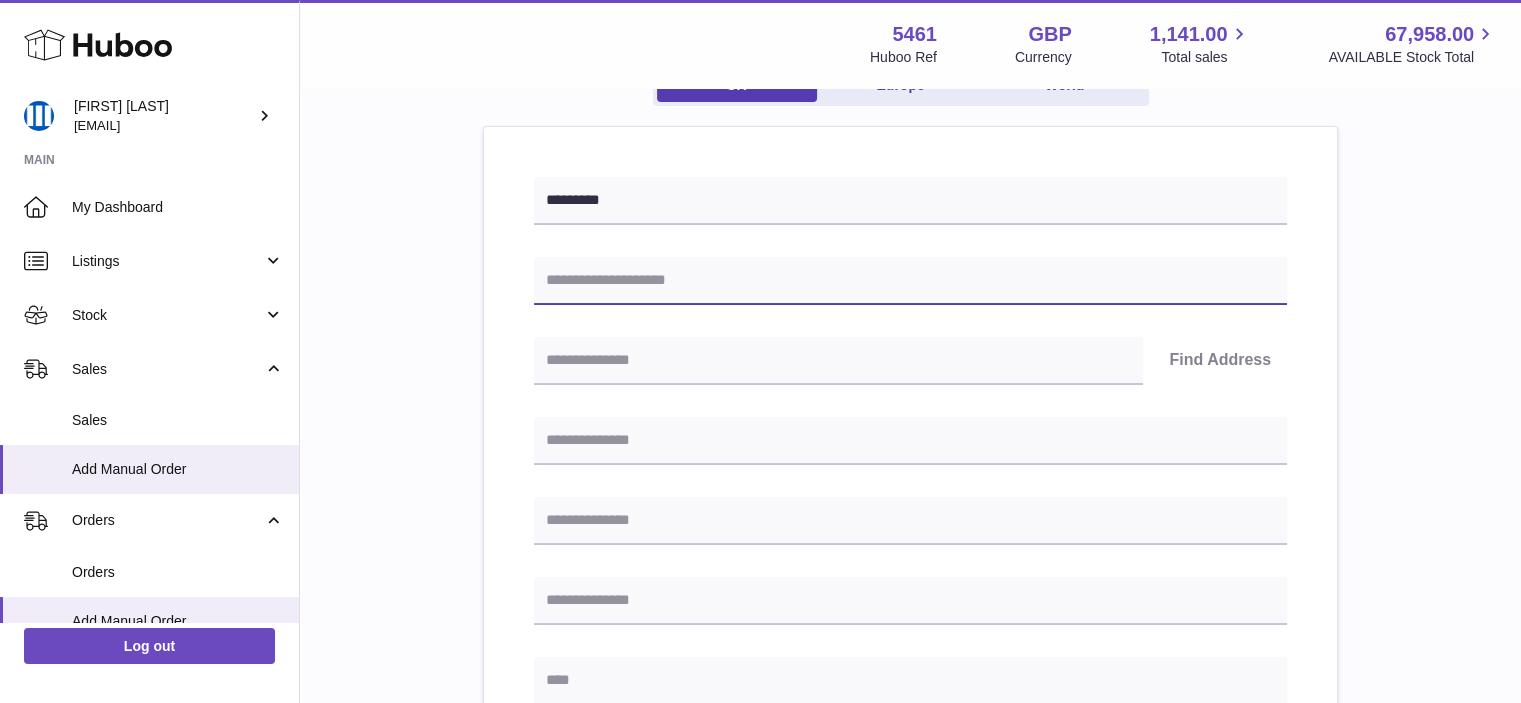click at bounding box center [910, 281] 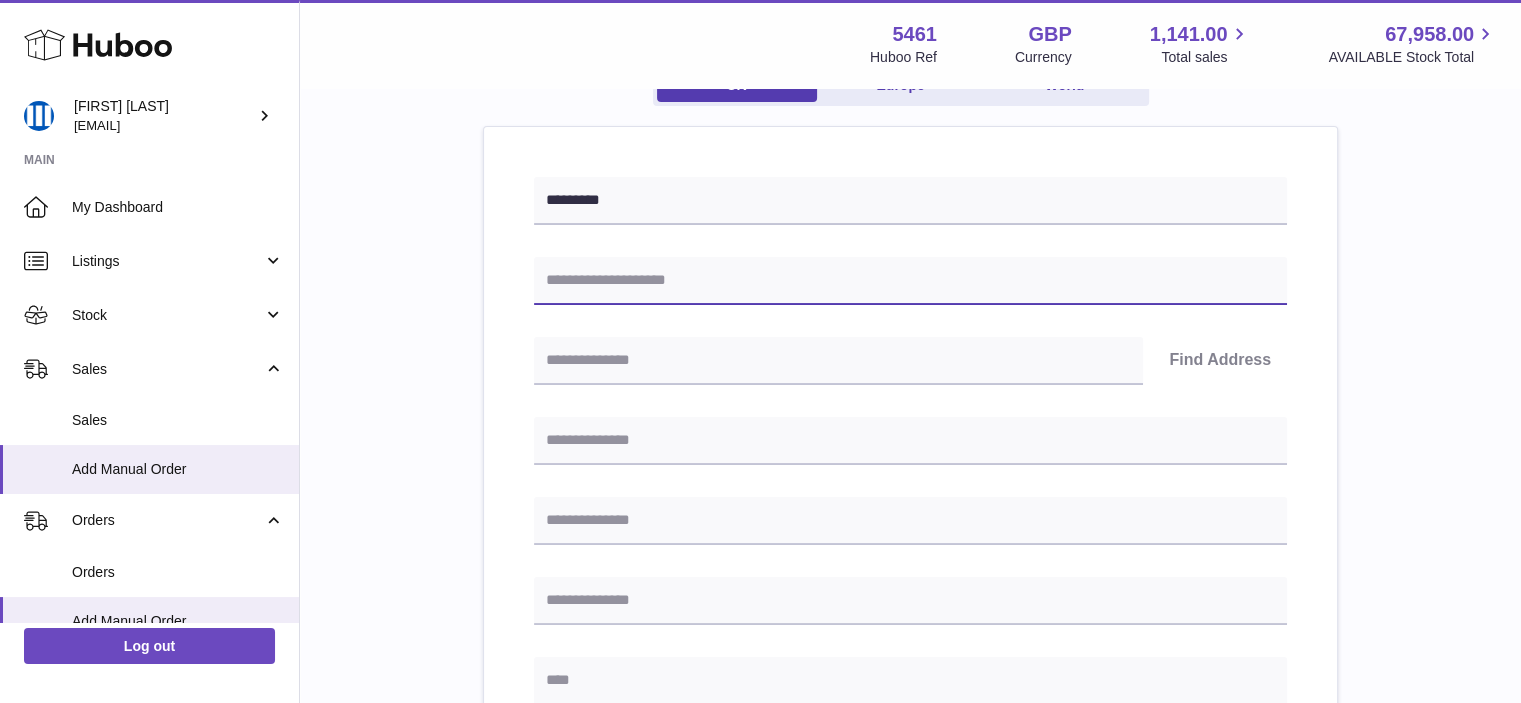paste on "**********" 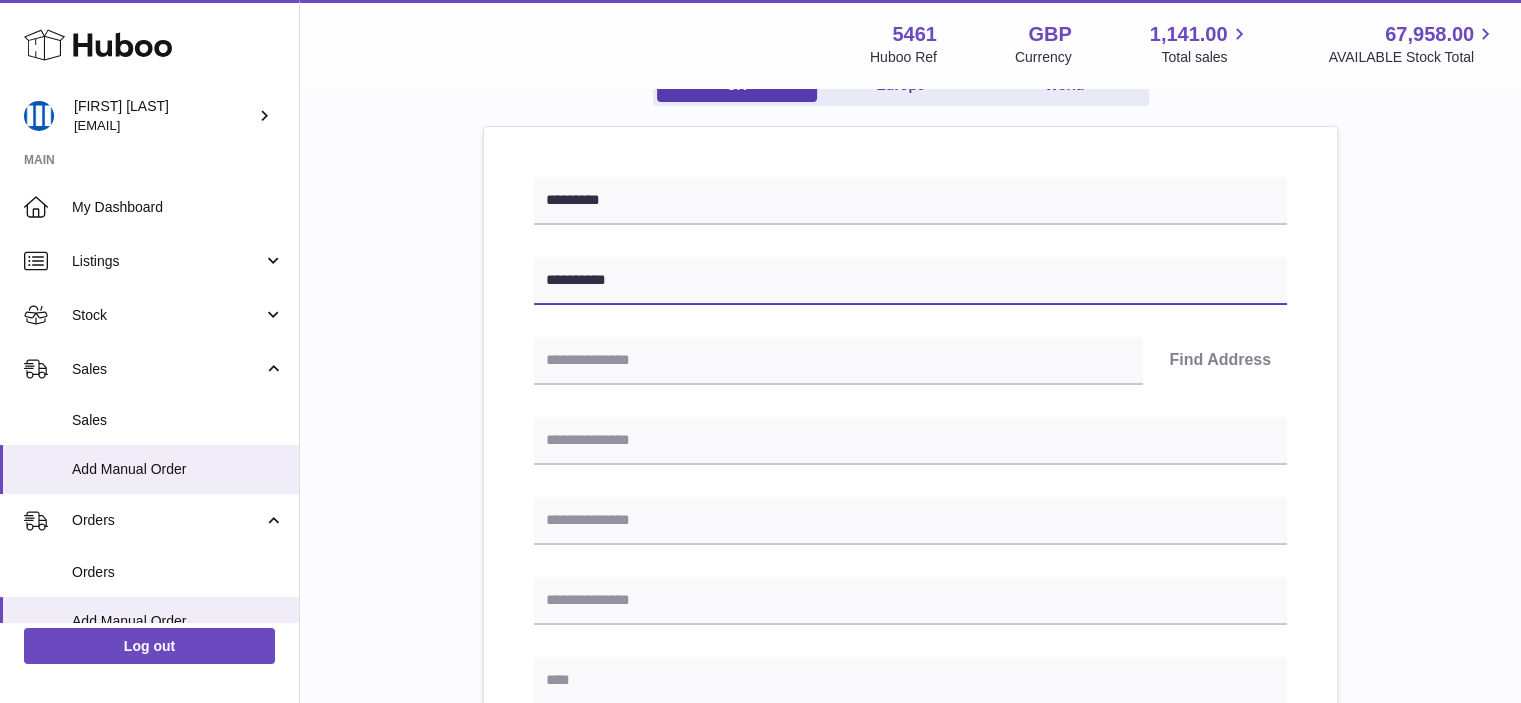 type on "**********" 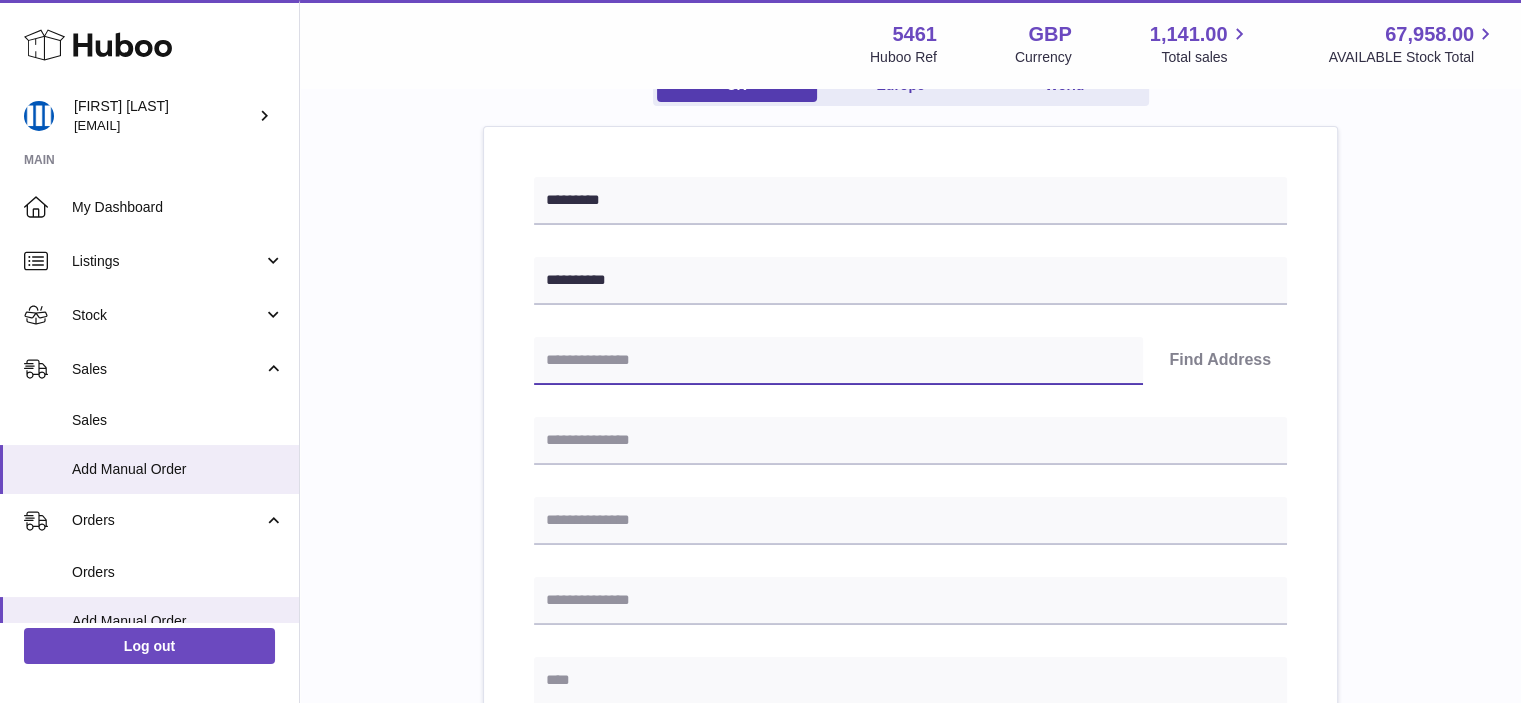 click at bounding box center (838, 361) 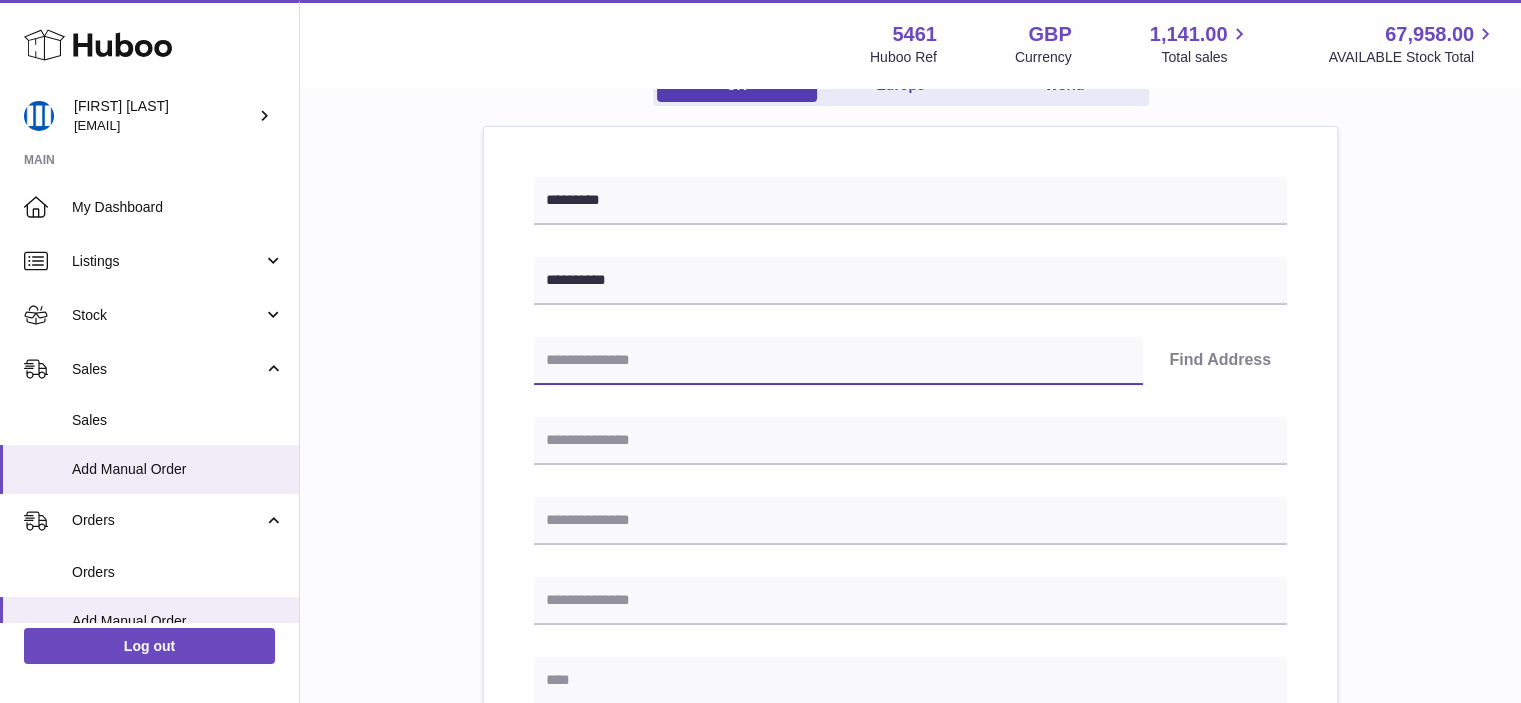paste on "*******" 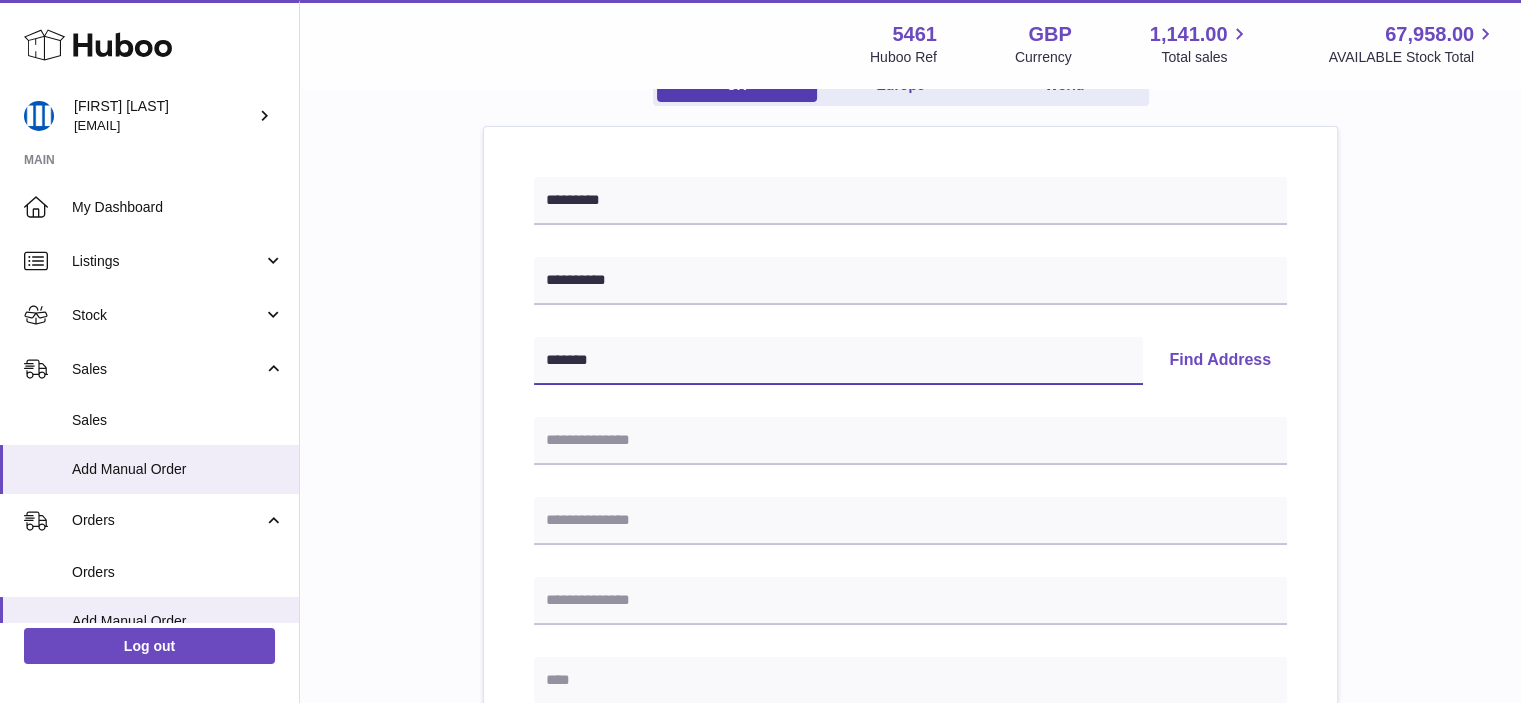 type on "*******" 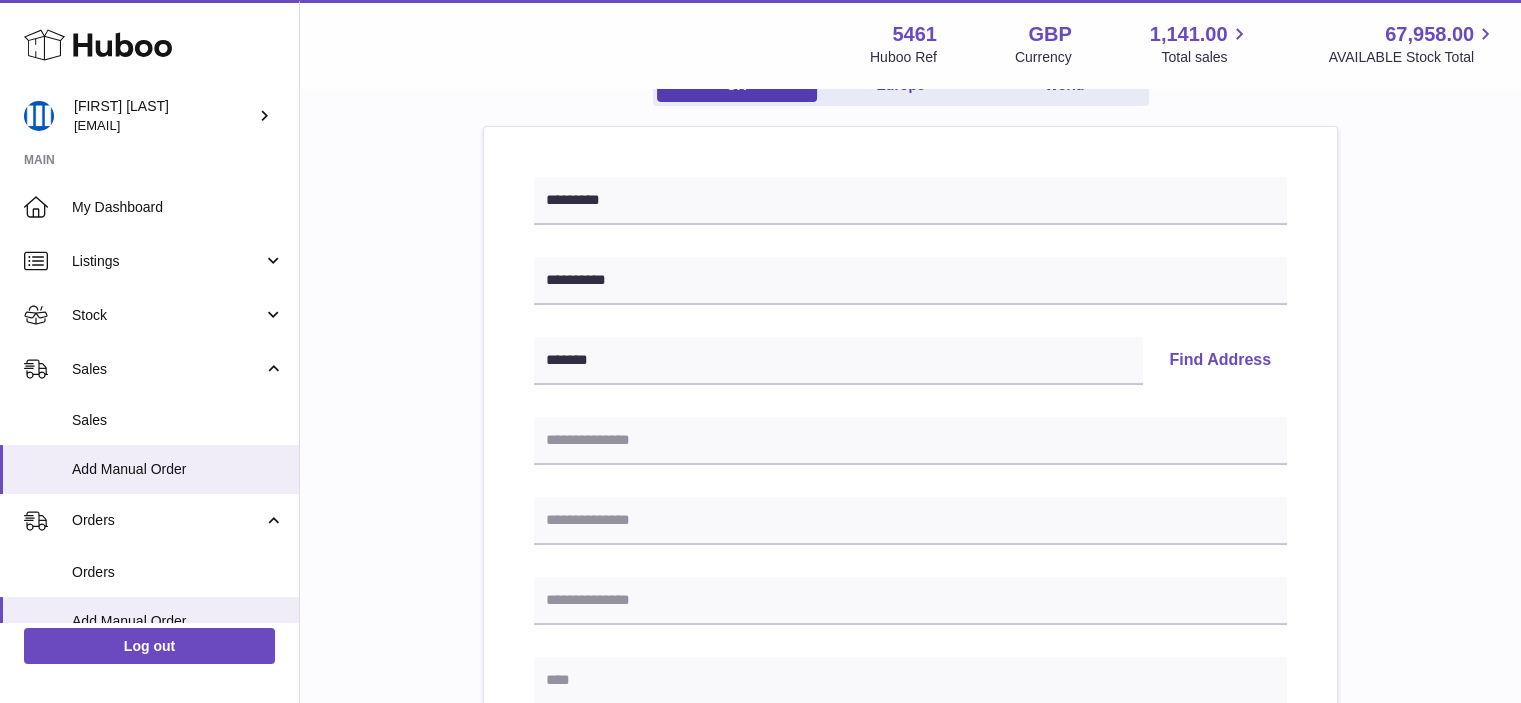click on "Find Address" at bounding box center (1220, 361) 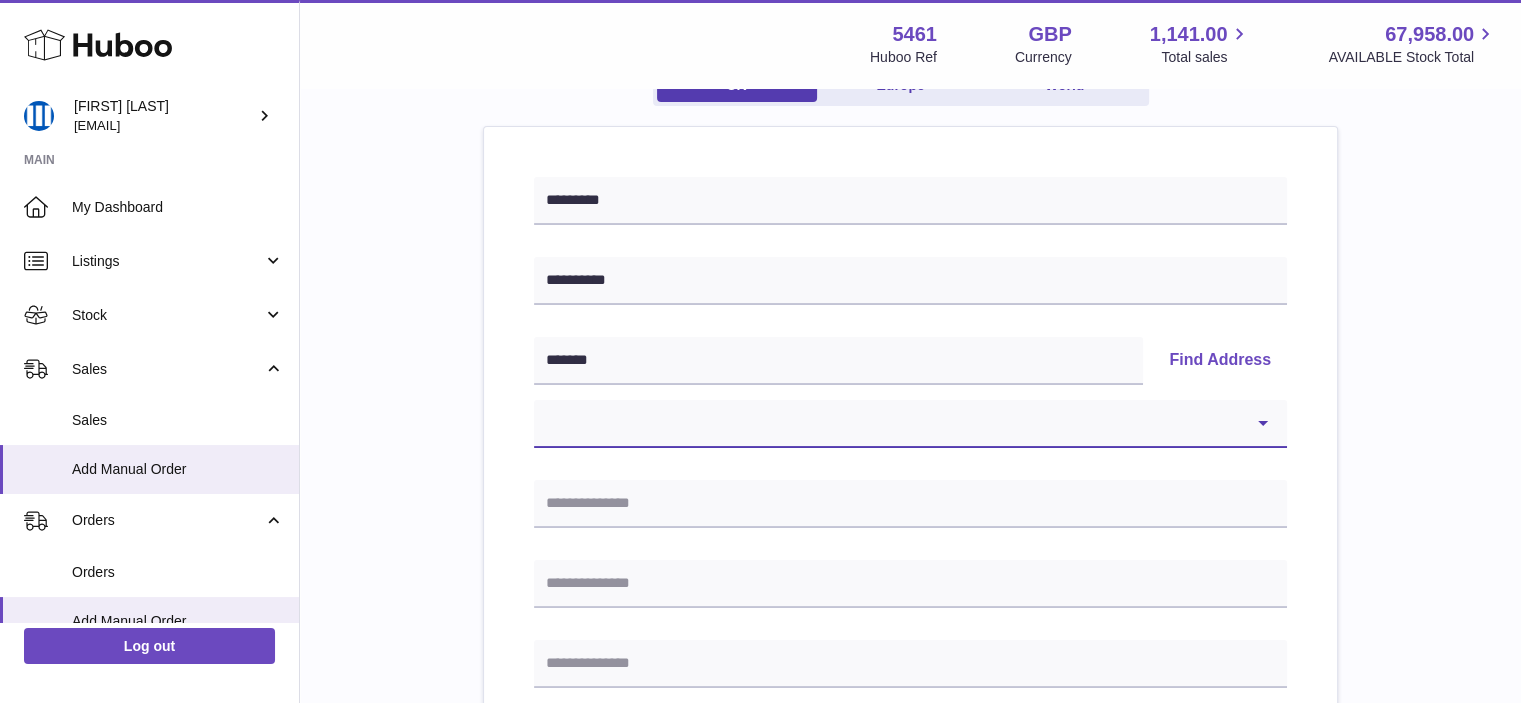 click on "**********" at bounding box center [910, 424] 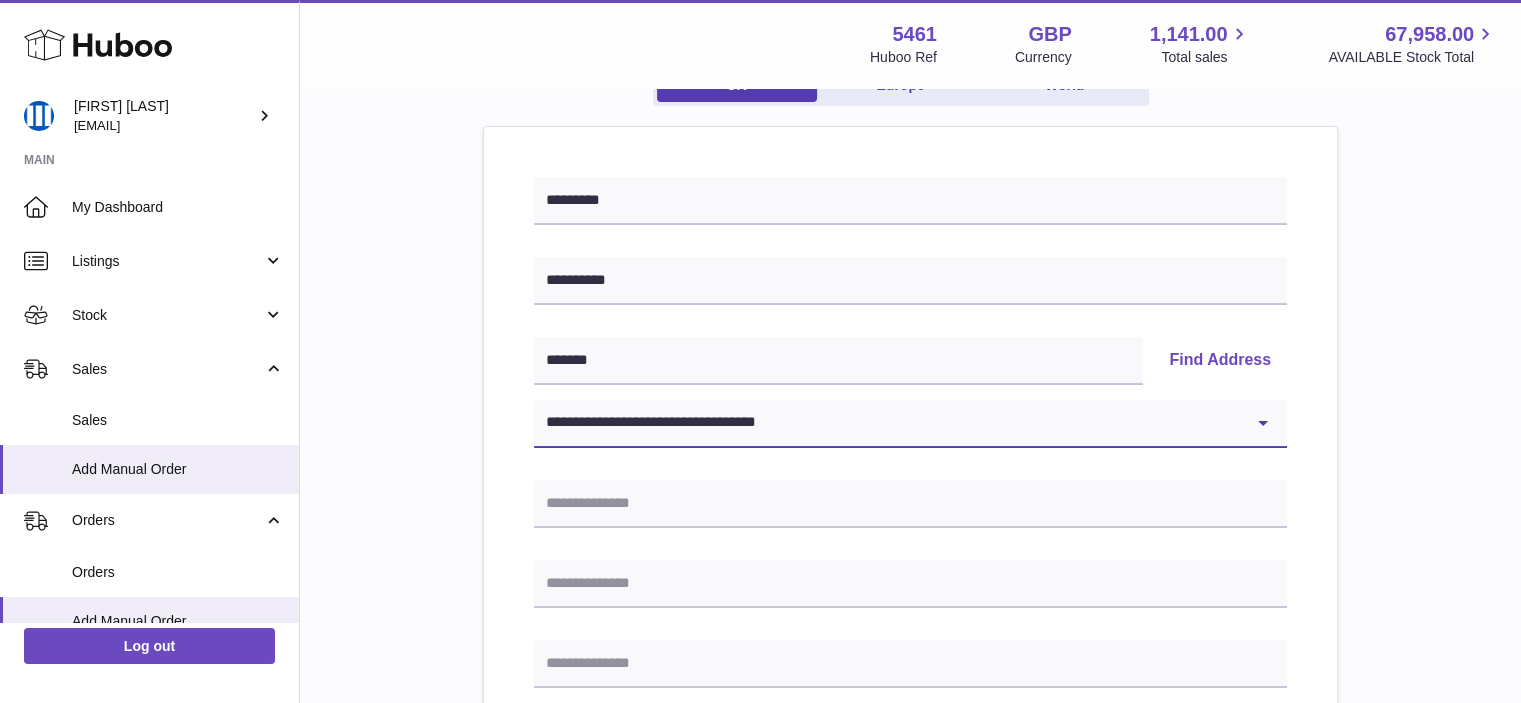 click on "**********" at bounding box center (910, 424) 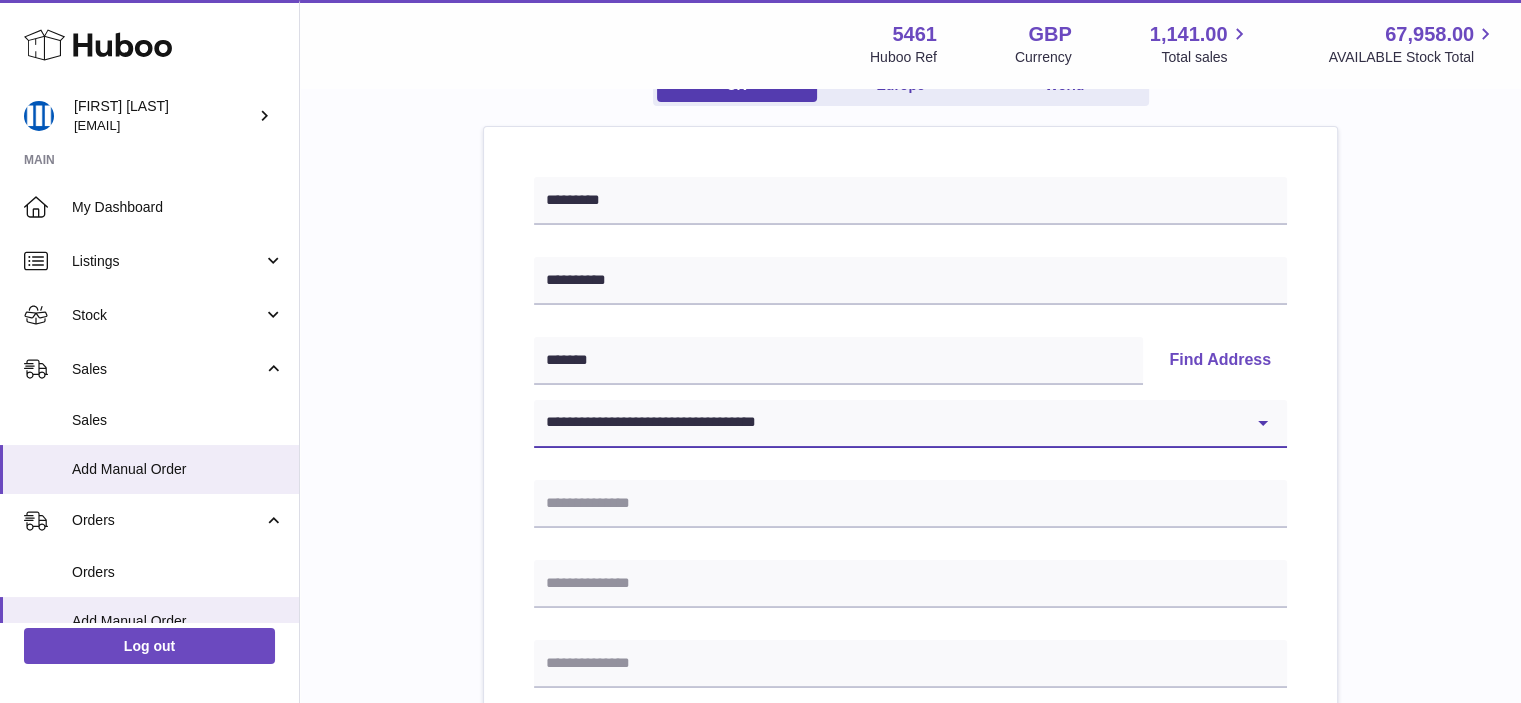 type on "**********" 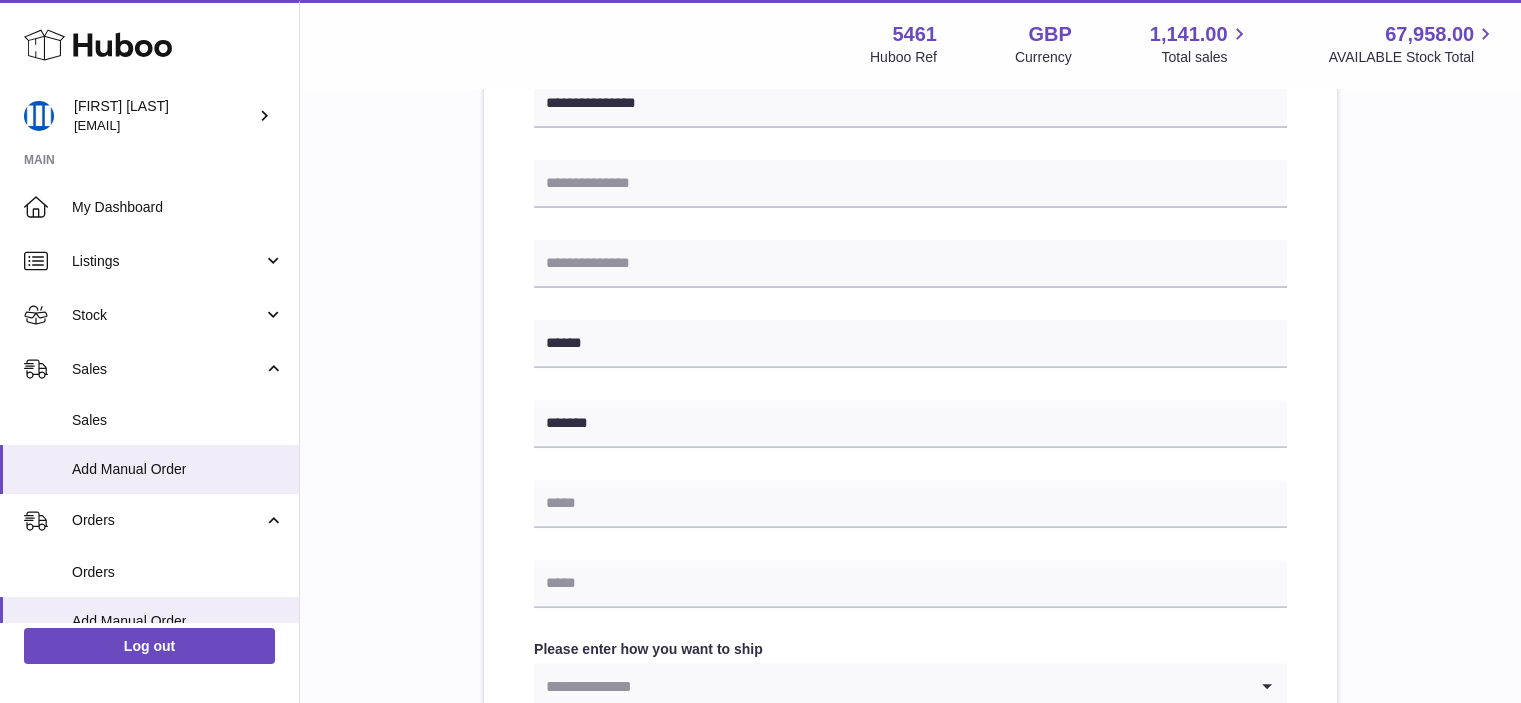 scroll, scrollTop: 500, scrollLeft: 0, axis: vertical 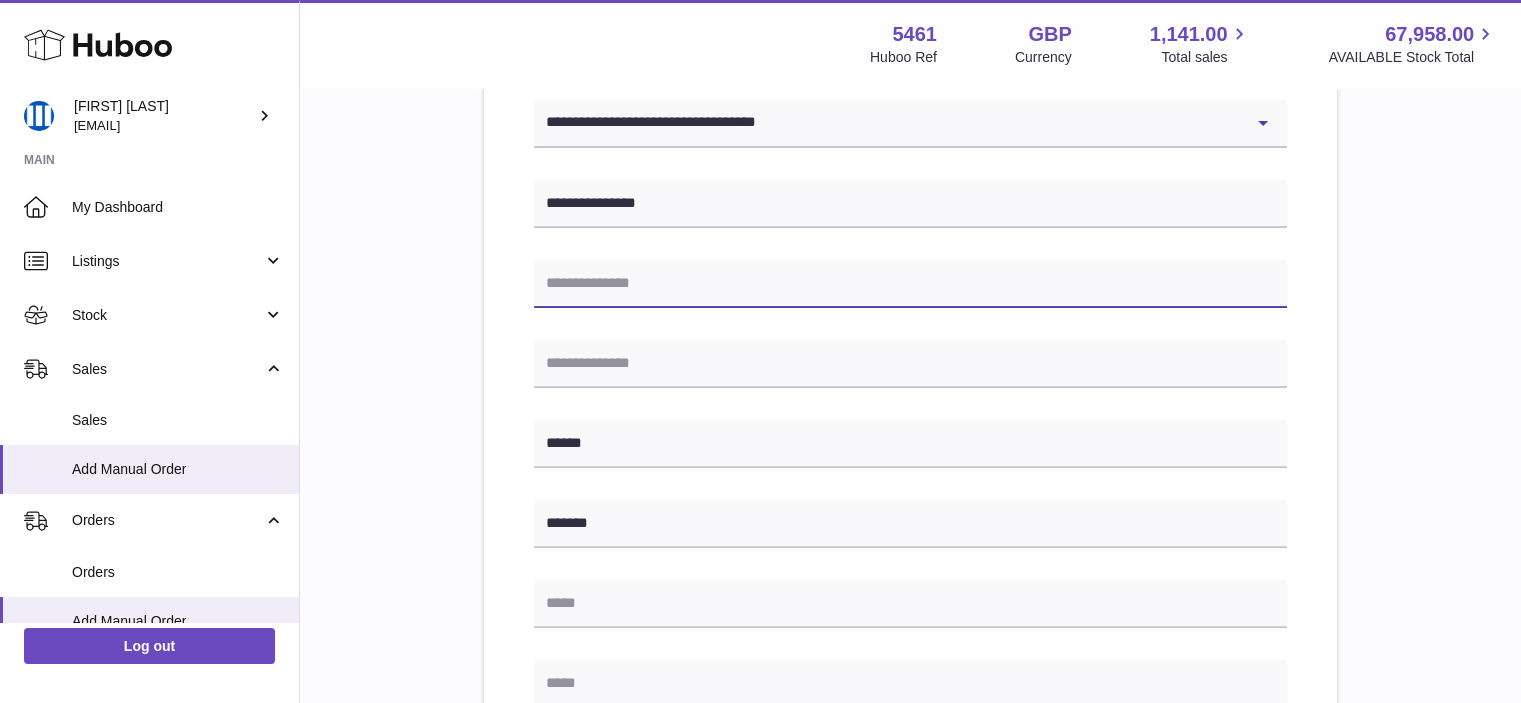 click at bounding box center [910, 284] 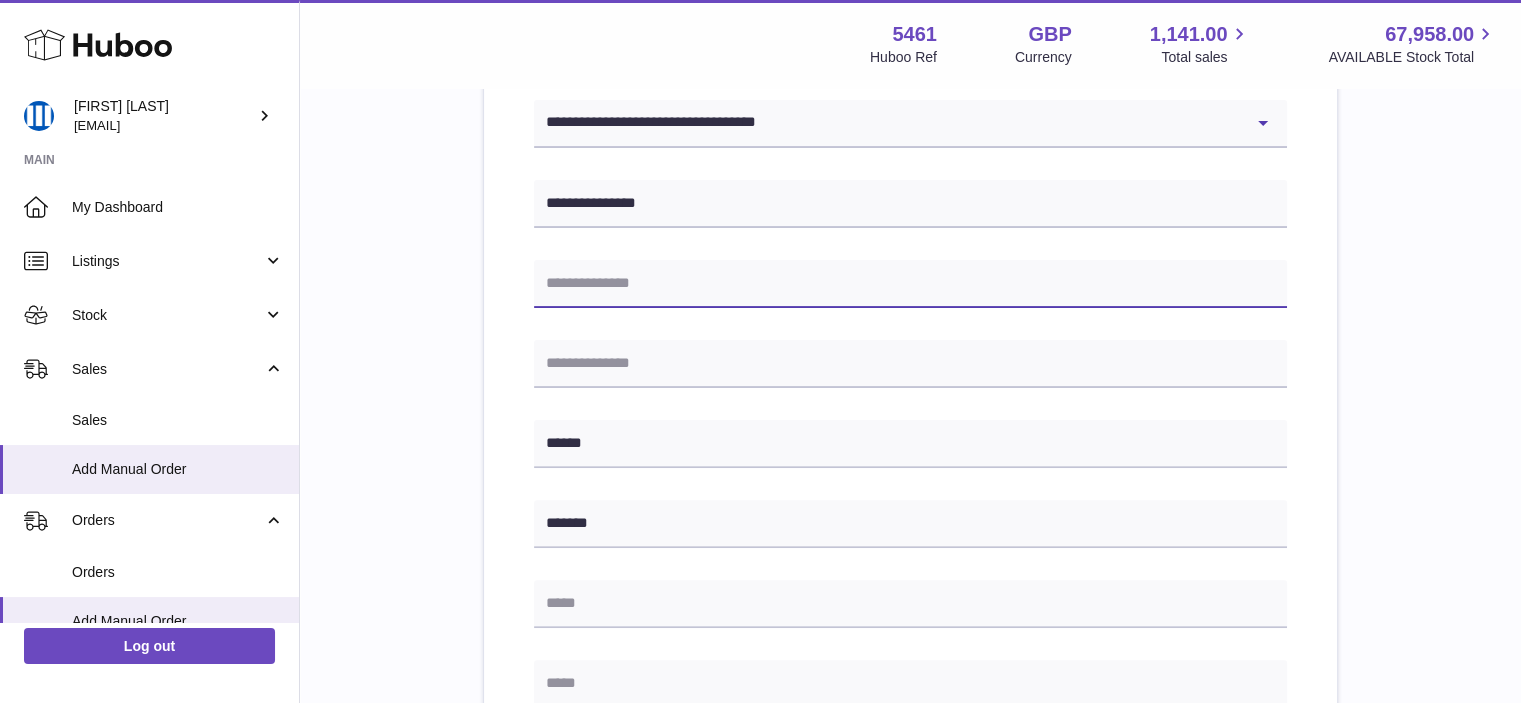 paste on "**********" 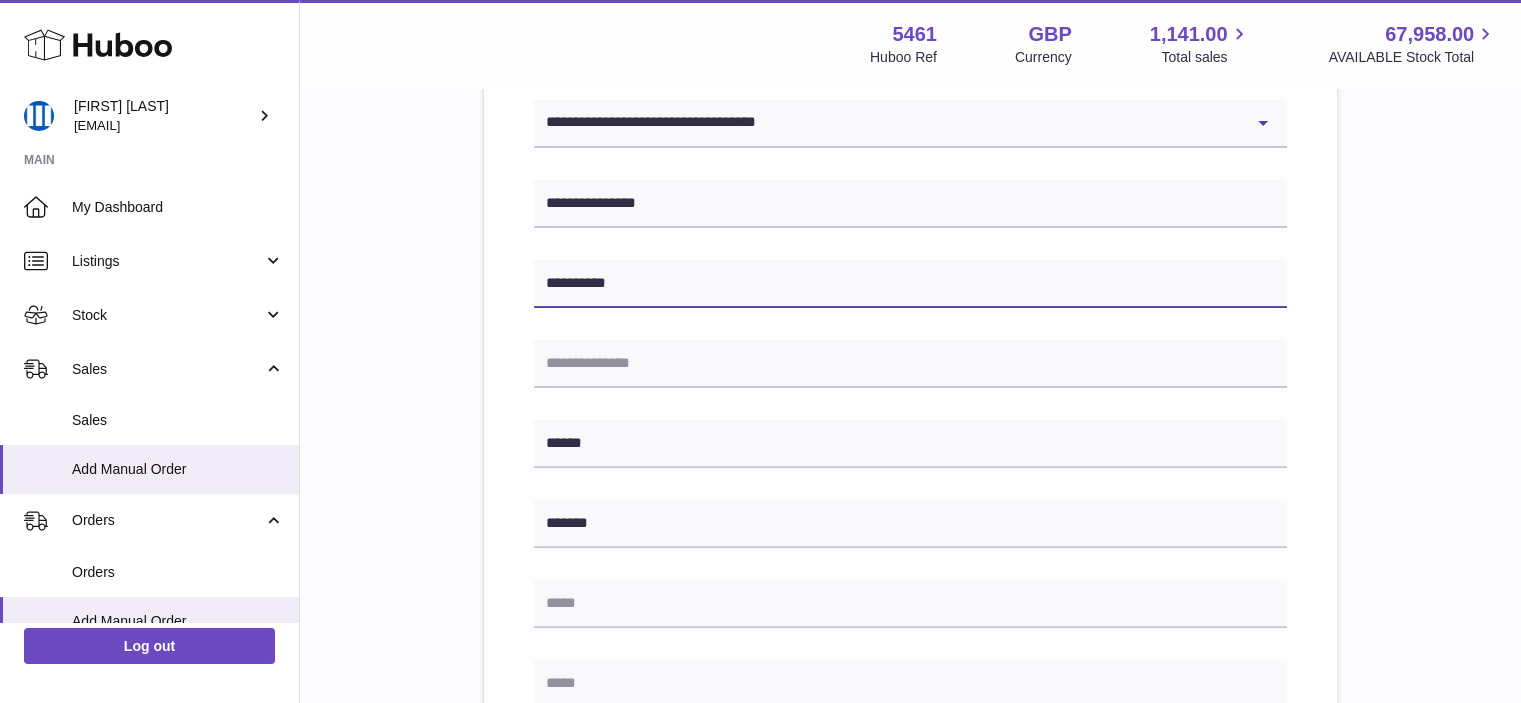type on "**********" 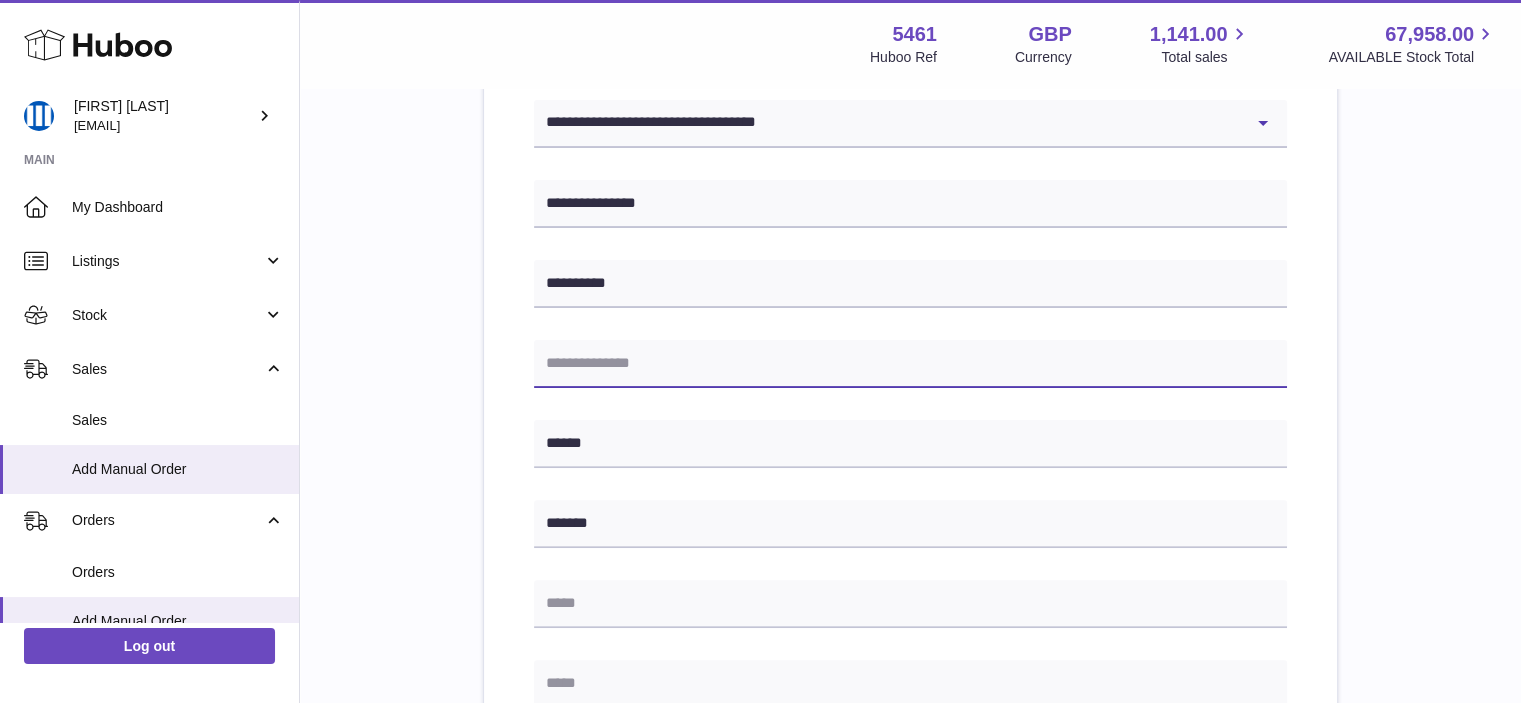 click at bounding box center (910, 364) 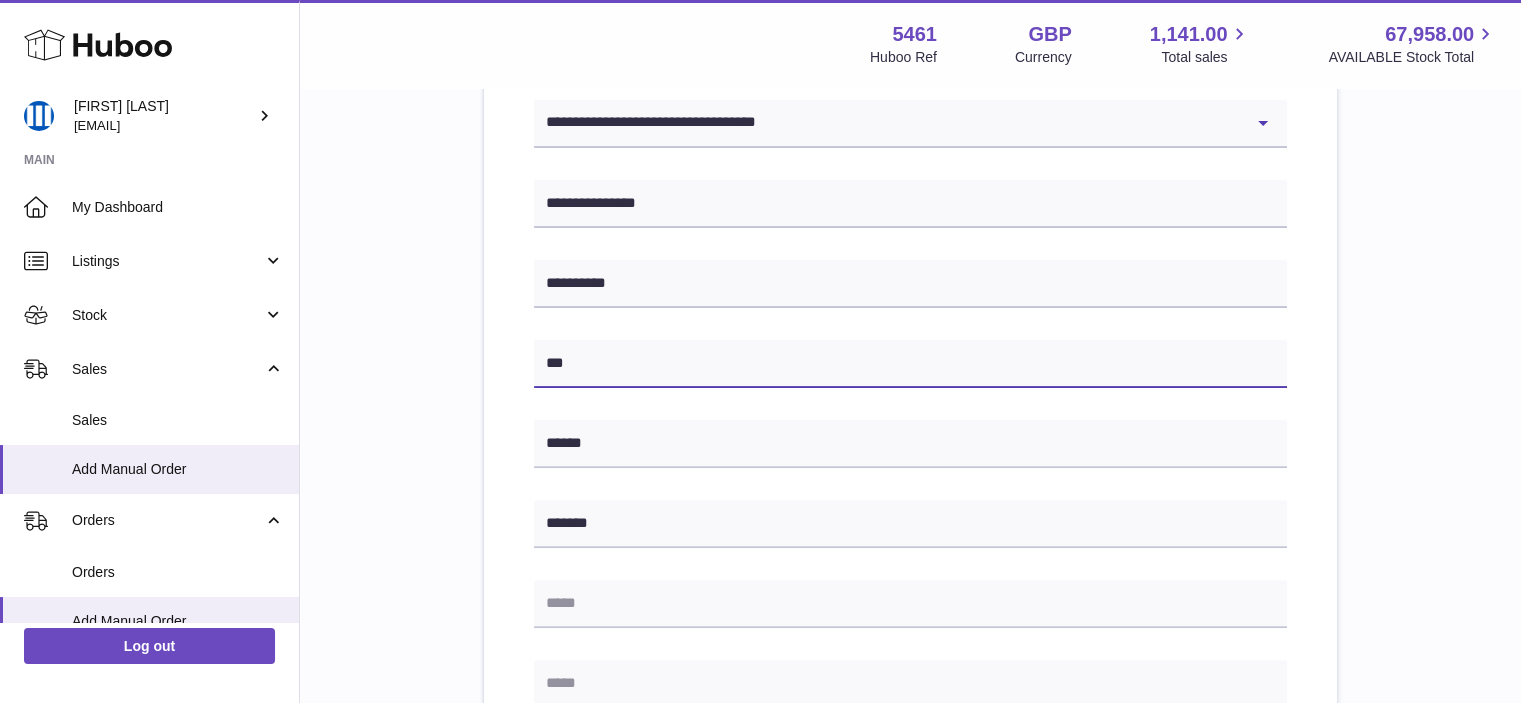 type on "***" 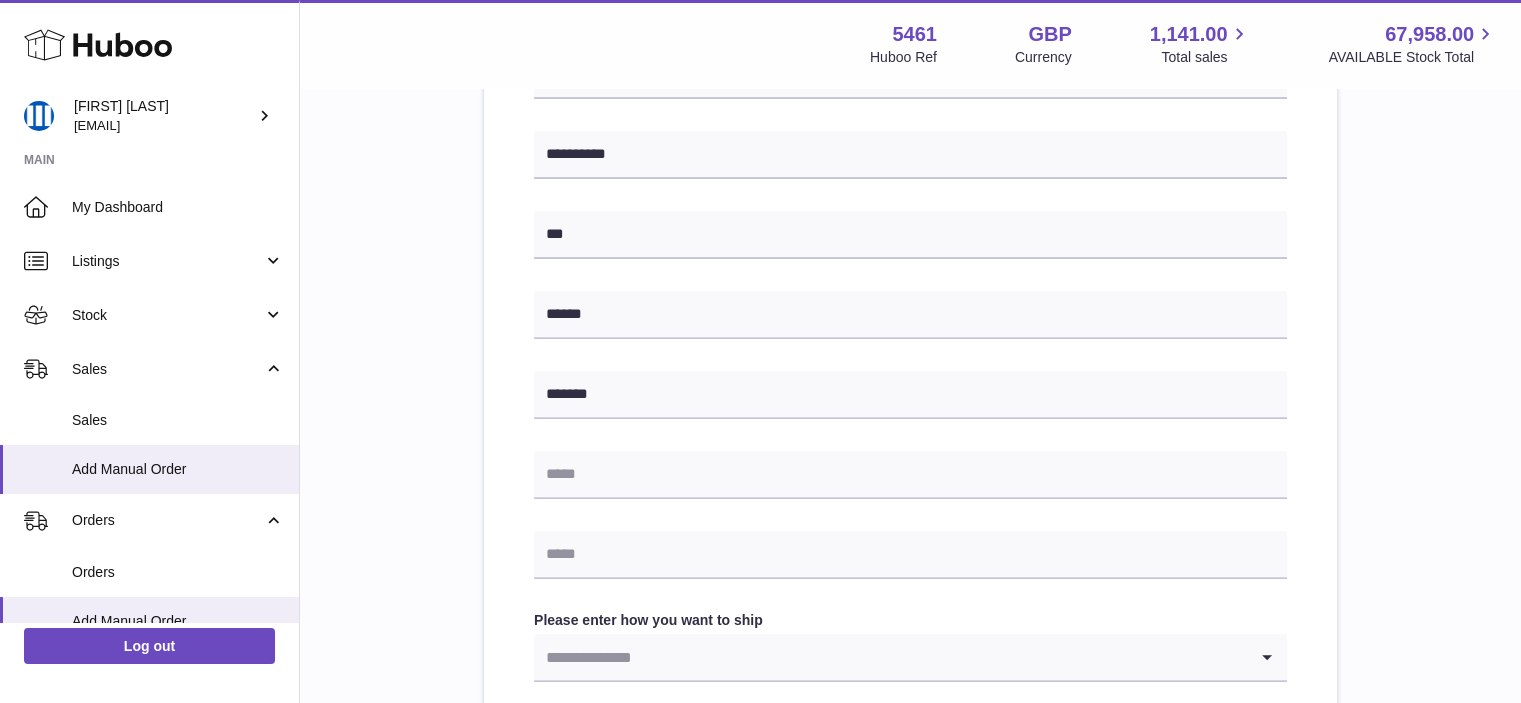 scroll, scrollTop: 800, scrollLeft: 0, axis: vertical 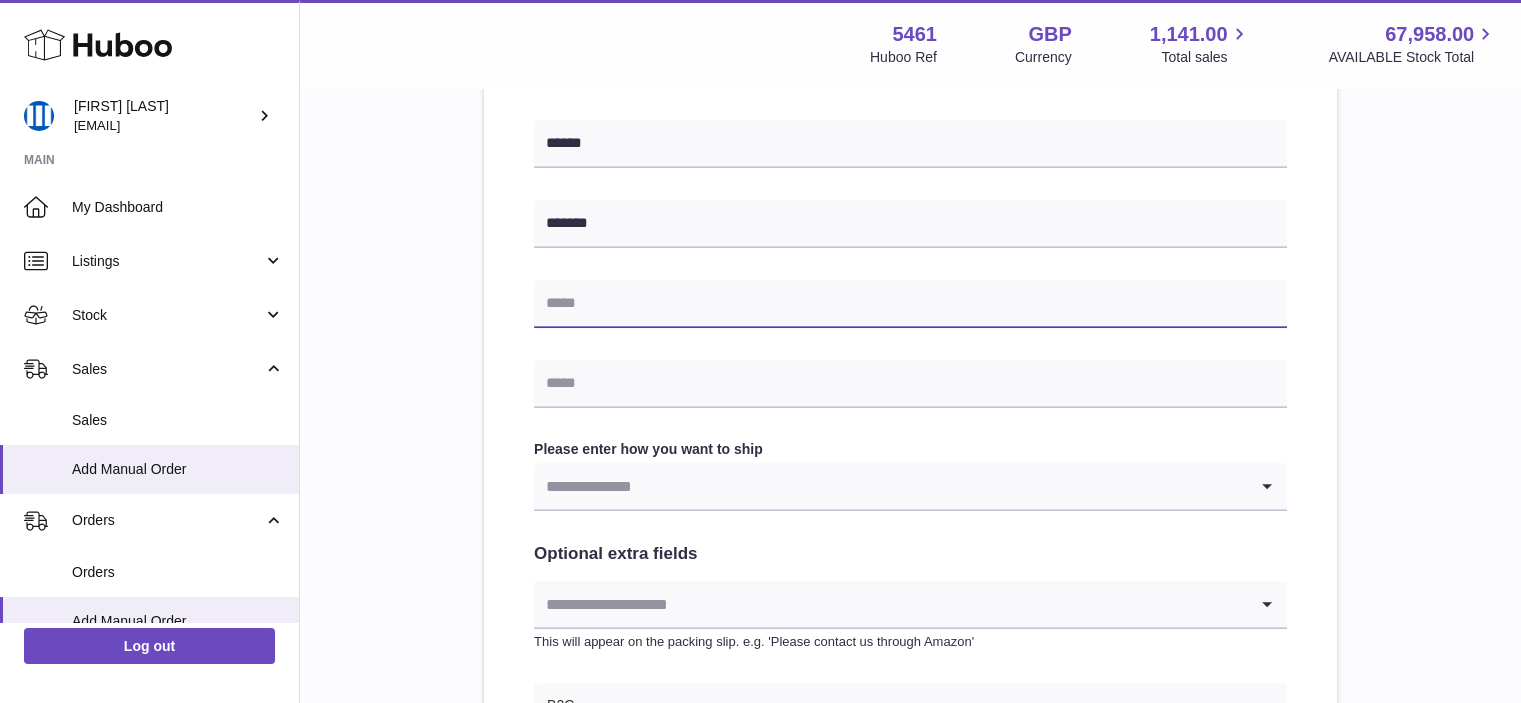 click at bounding box center [910, 304] 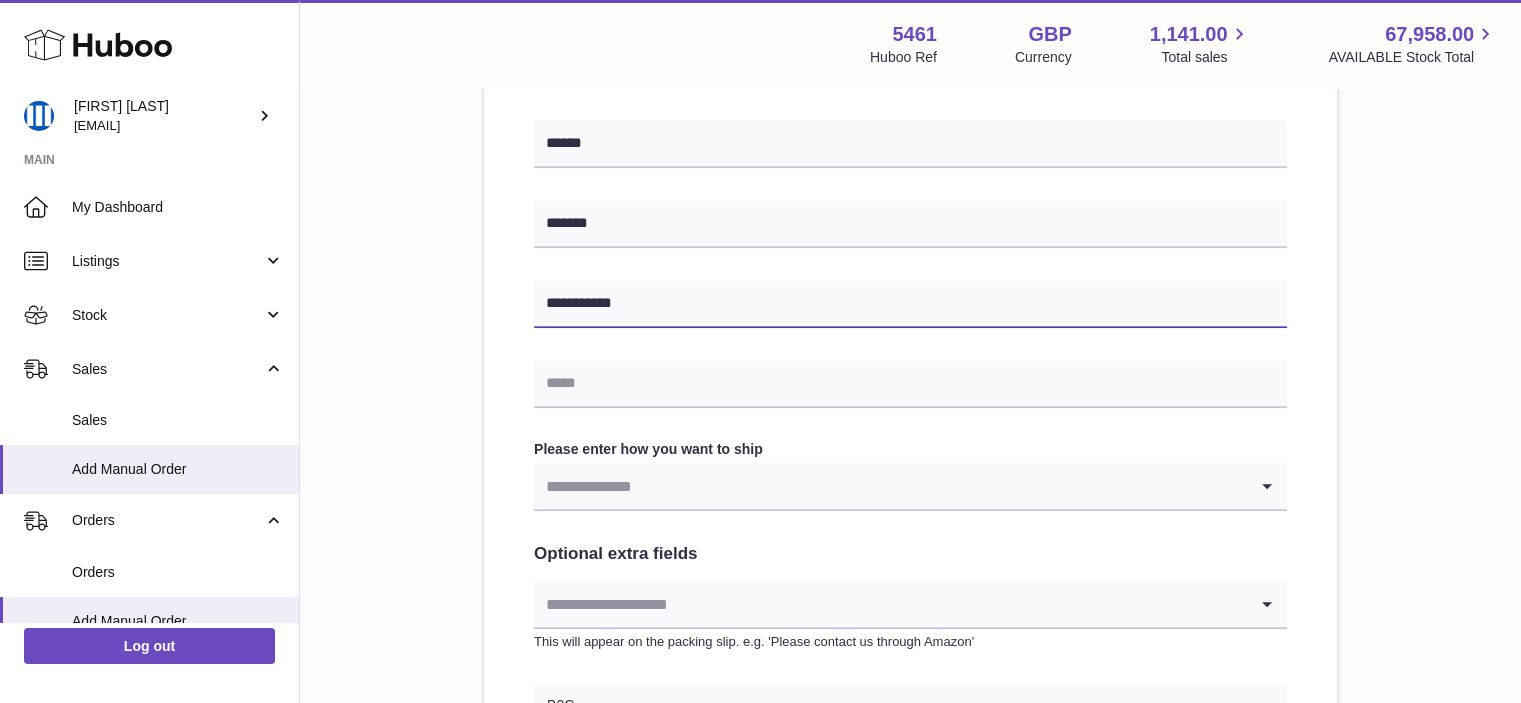 type on "**********" 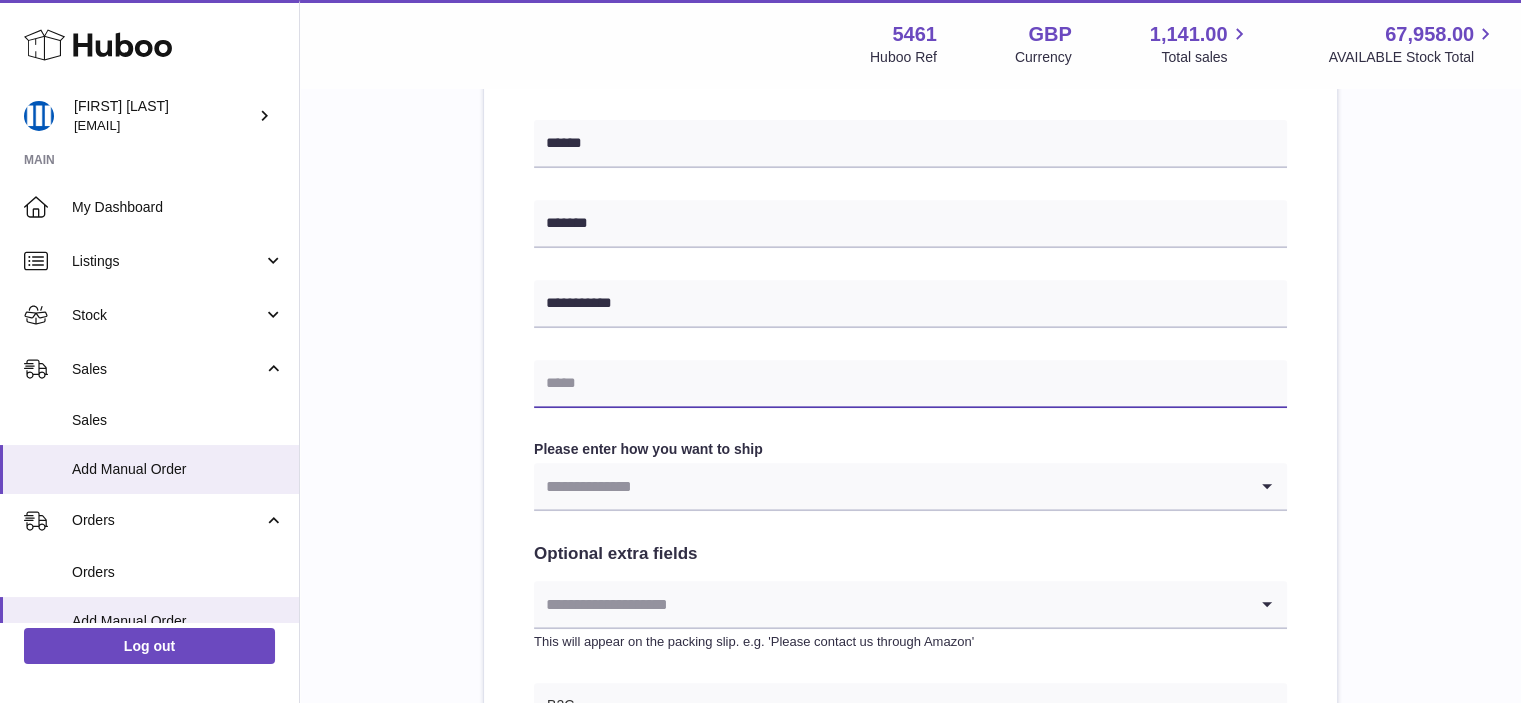 click at bounding box center [910, 384] 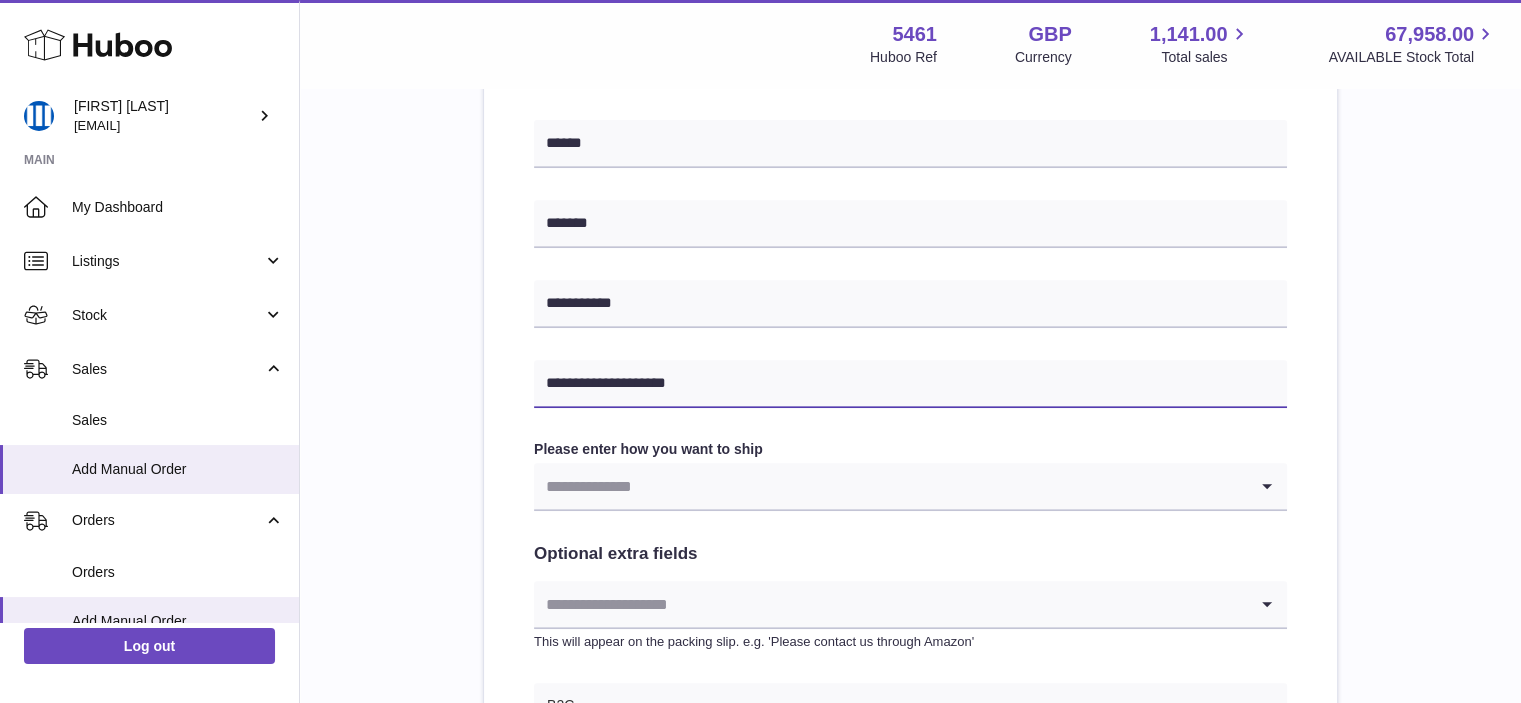 type on "**********" 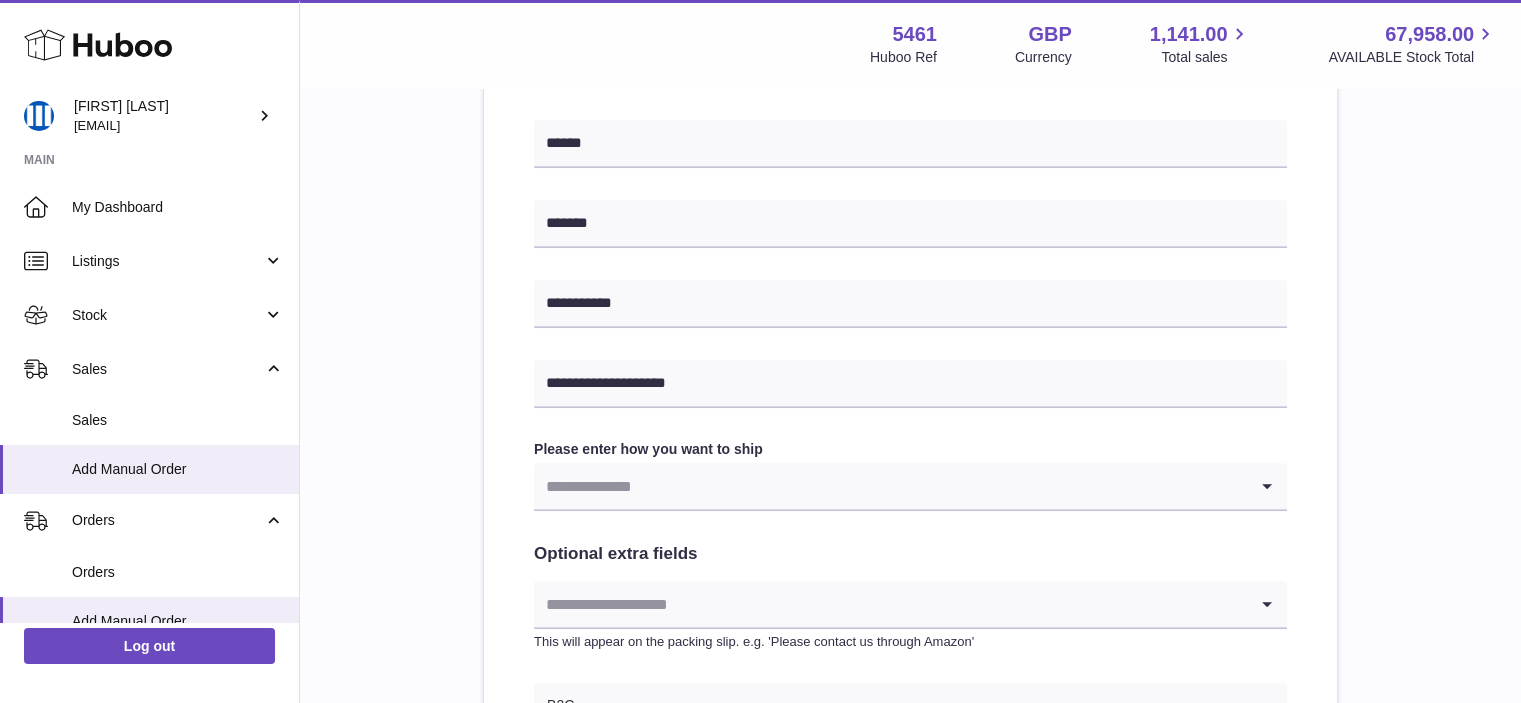 click at bounding box center (890, 486) 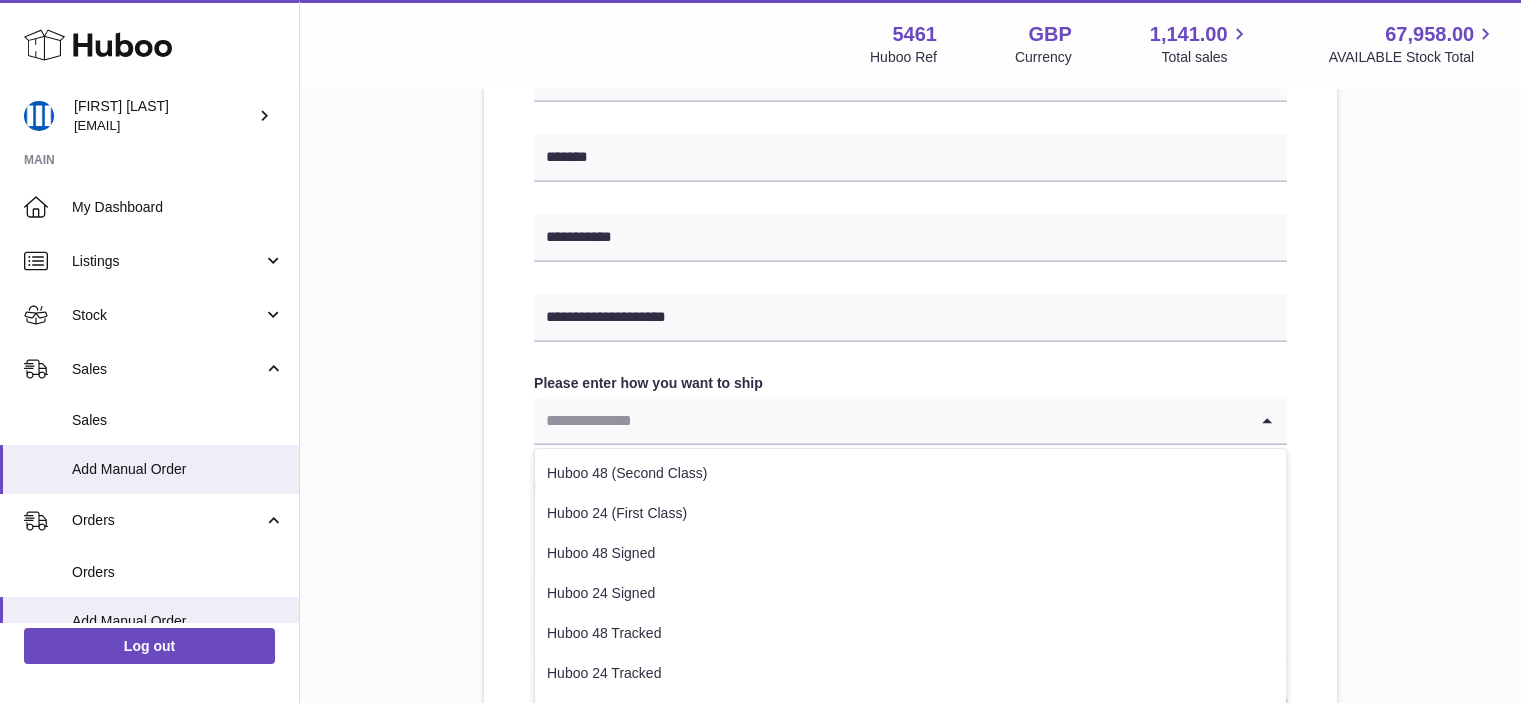 scroll, scrollTop: 900, scrollLeft: 0, axis: vertical 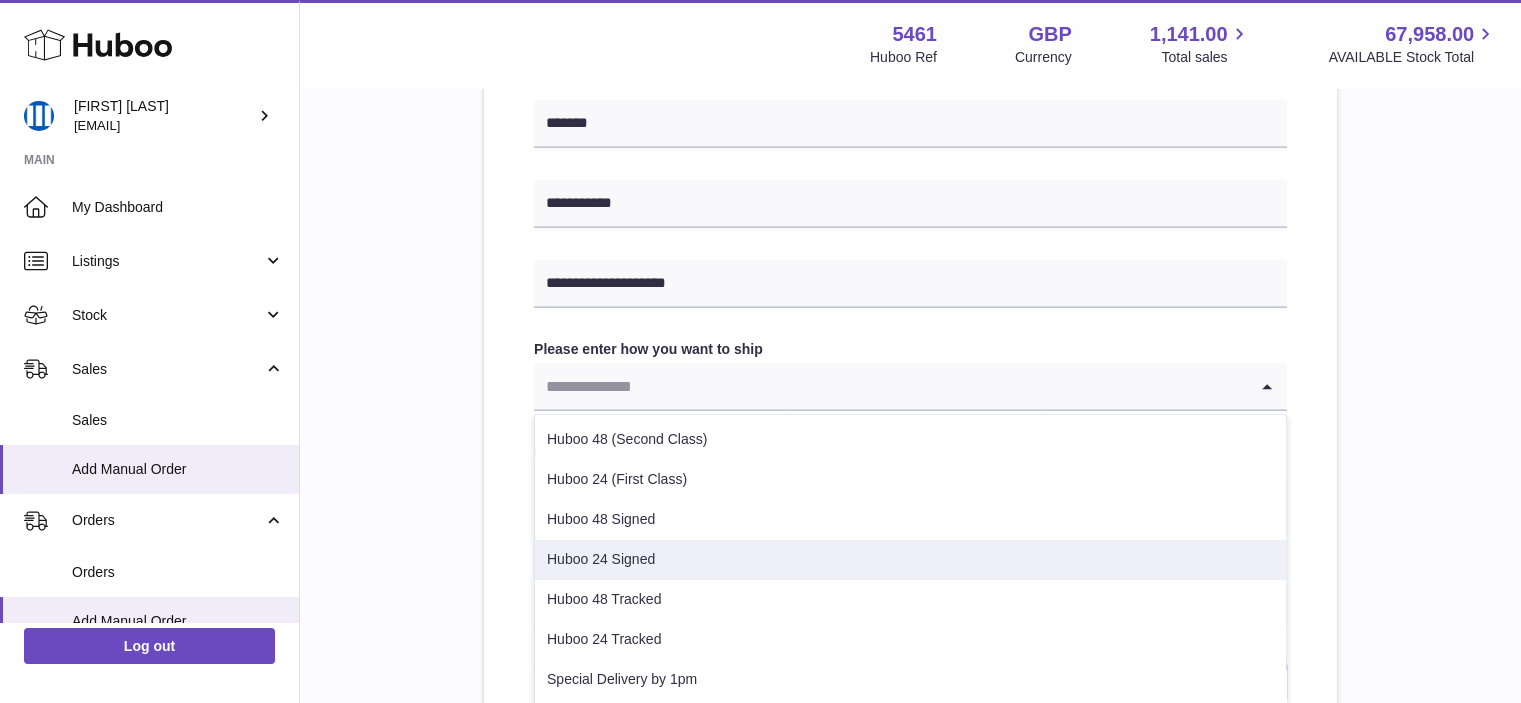 click on "Huboo 24 Signed" at bounding box center (910, 560) 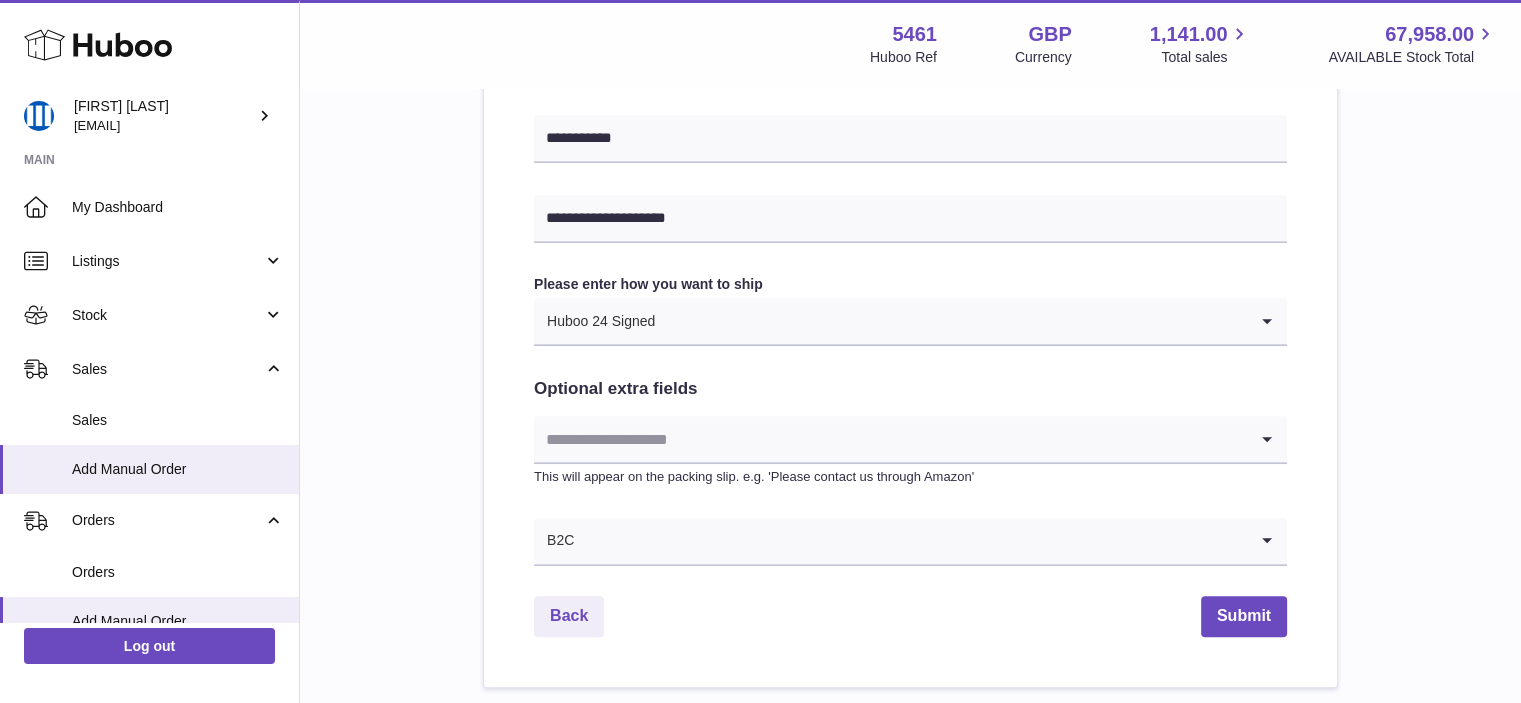 scroll, scrollTop: 1000, scrollLeft: 0, axis: vertical 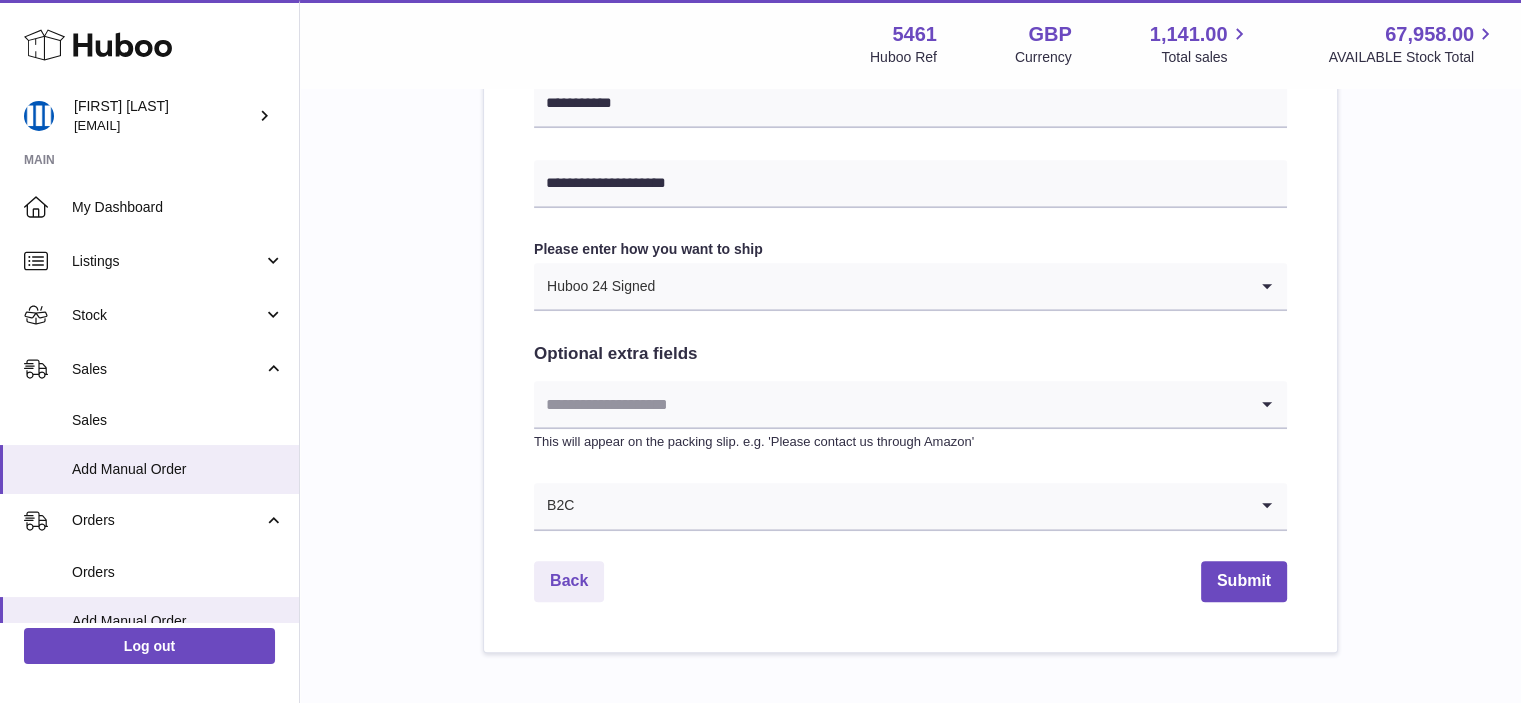 click at bounding box center [951, 286] 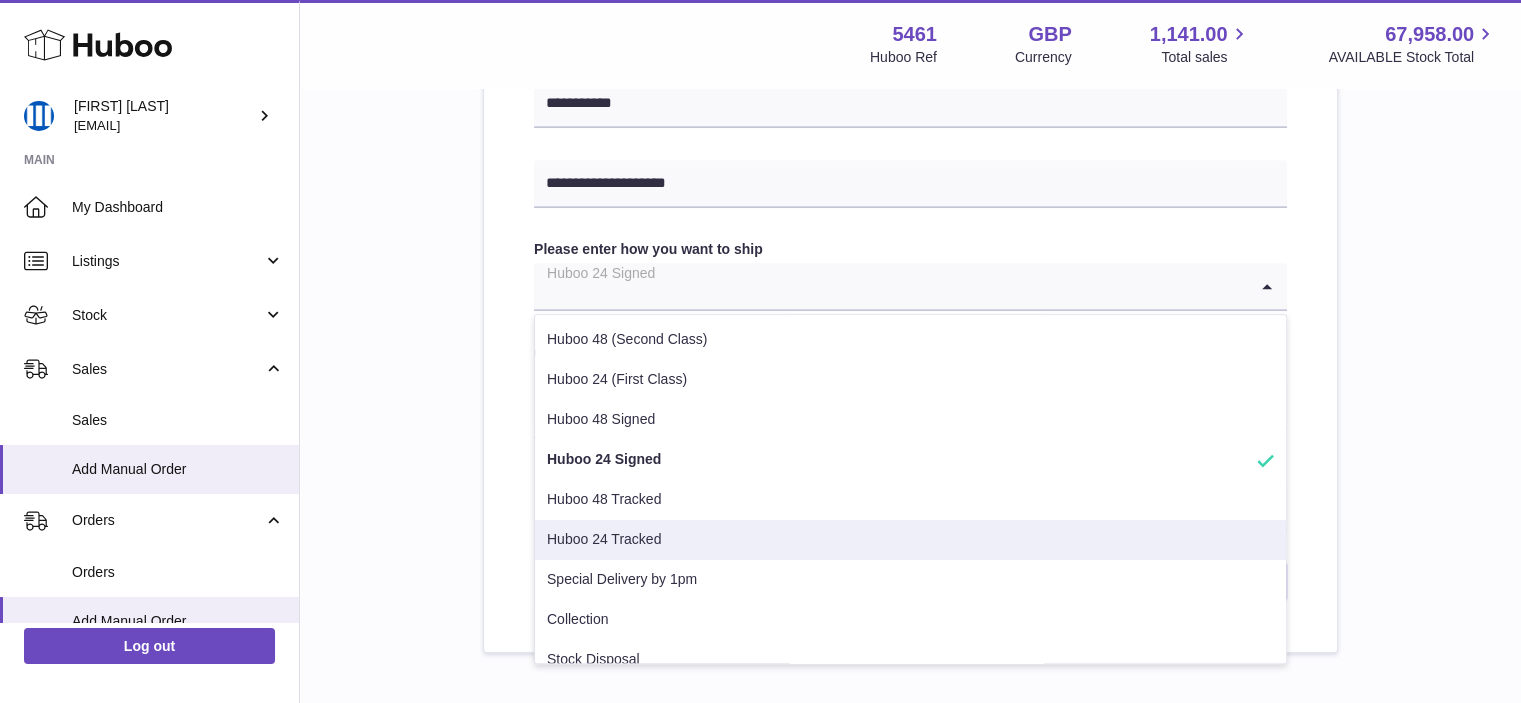 click on "Huboo 24 Tracked" at bounding box center (910, 540) 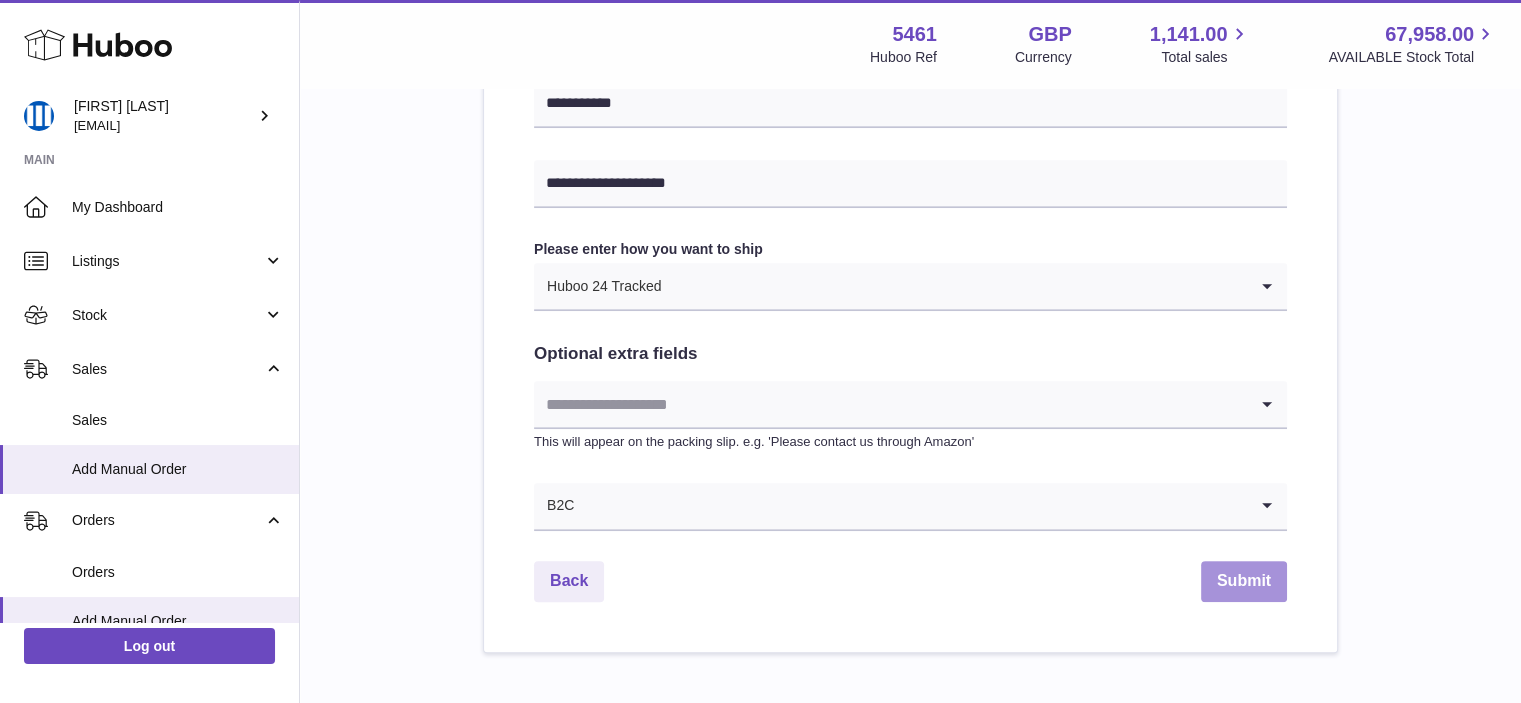 click on "Submit" at bounding box center [1244, 581] 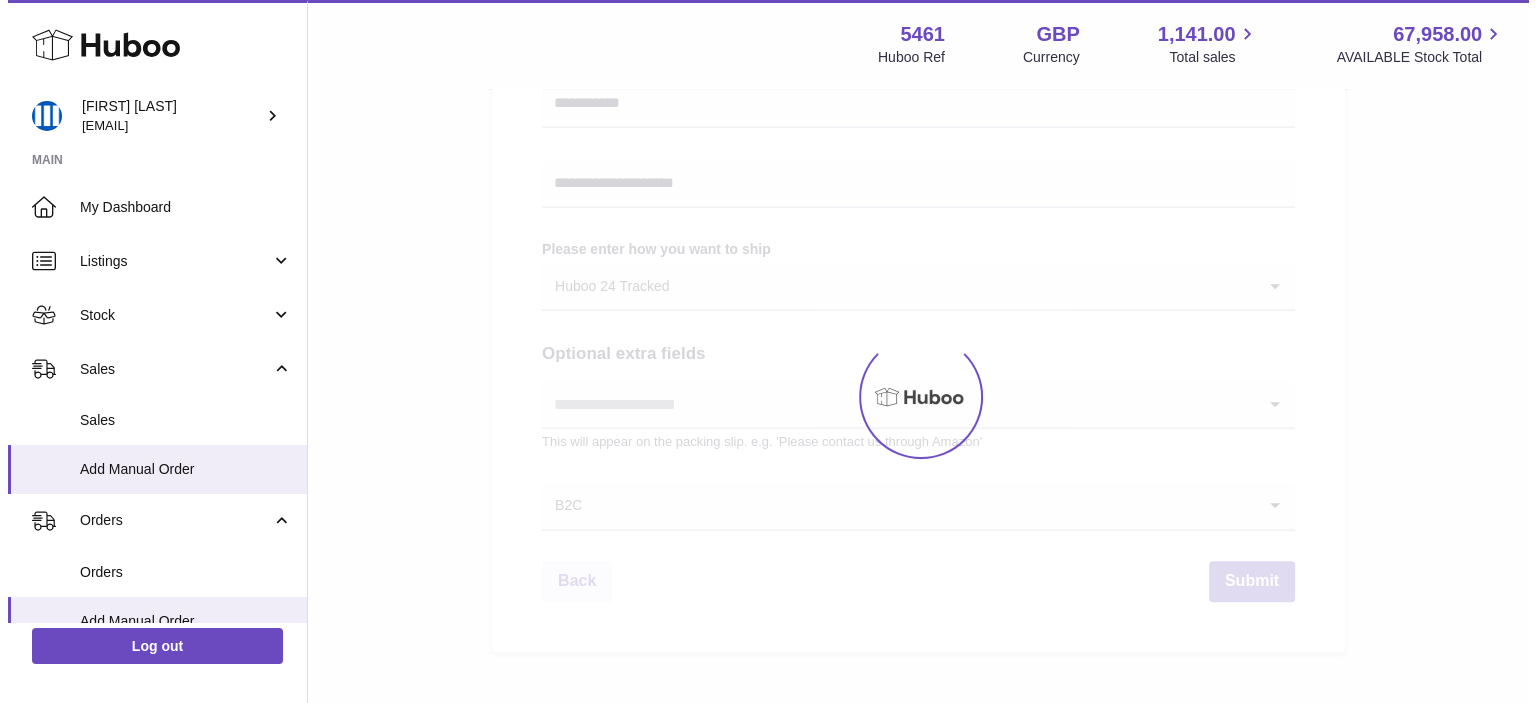 scroll, scrollTop: 0, scrollLeft: 0, axis: both 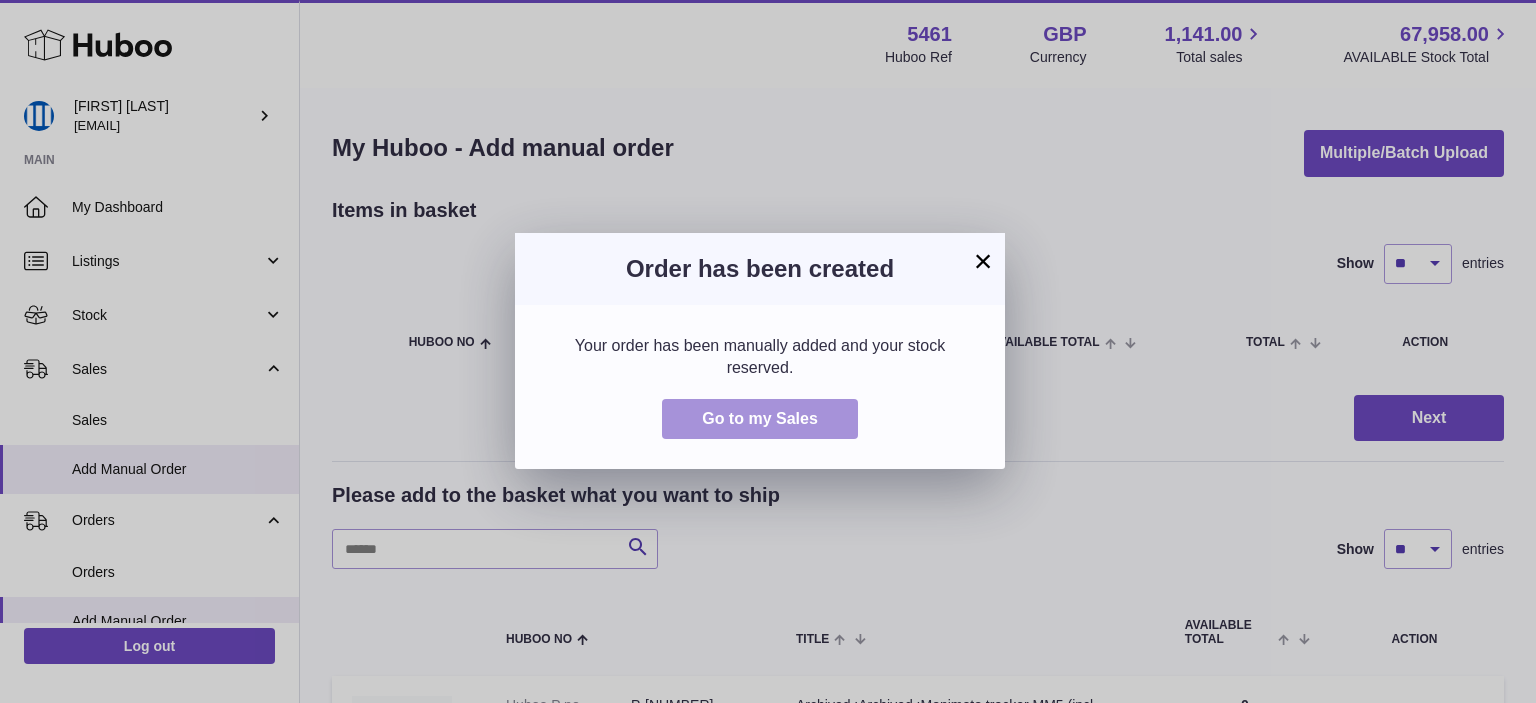 click on "Go to my Sales" at bounding box center [760, 418] 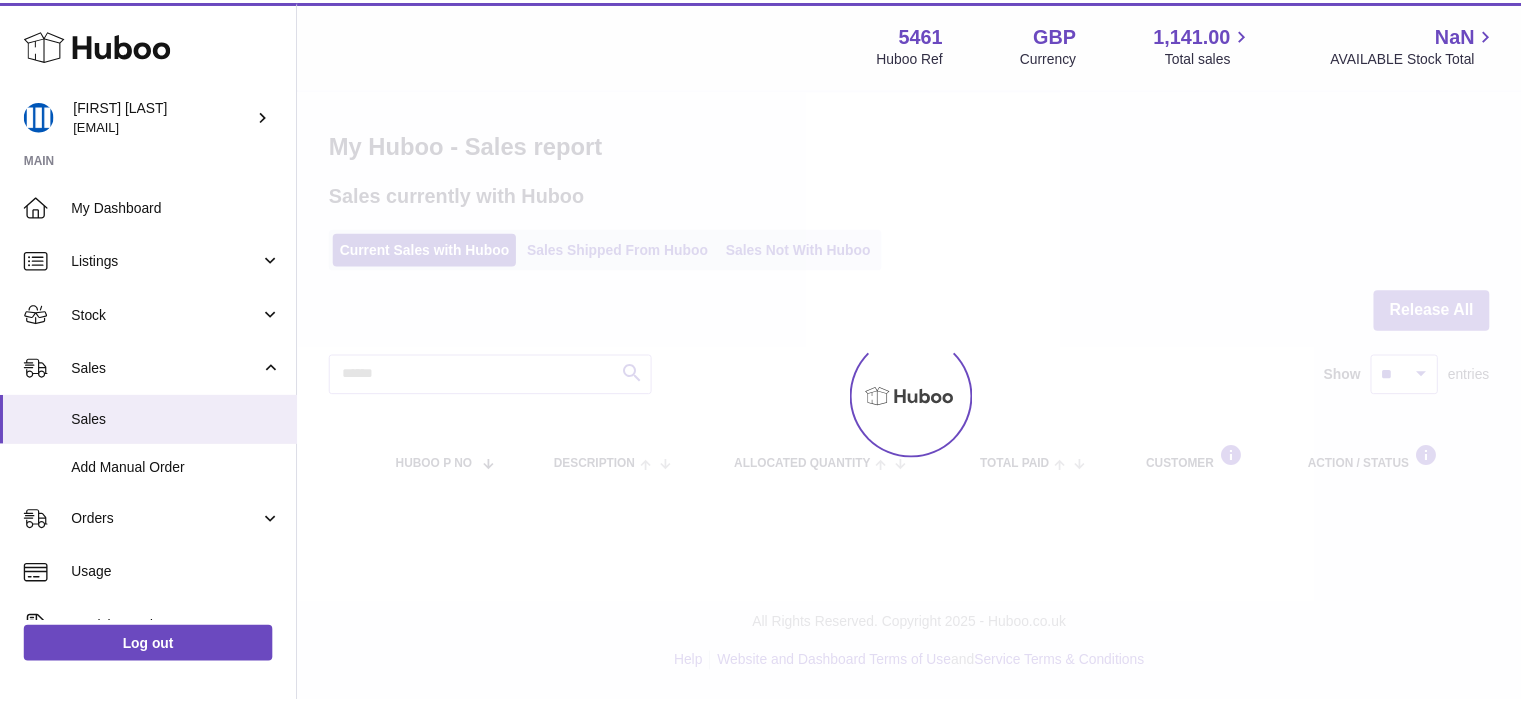 scroll, scrollTop: 0, scrollLeft: 0, axis: both 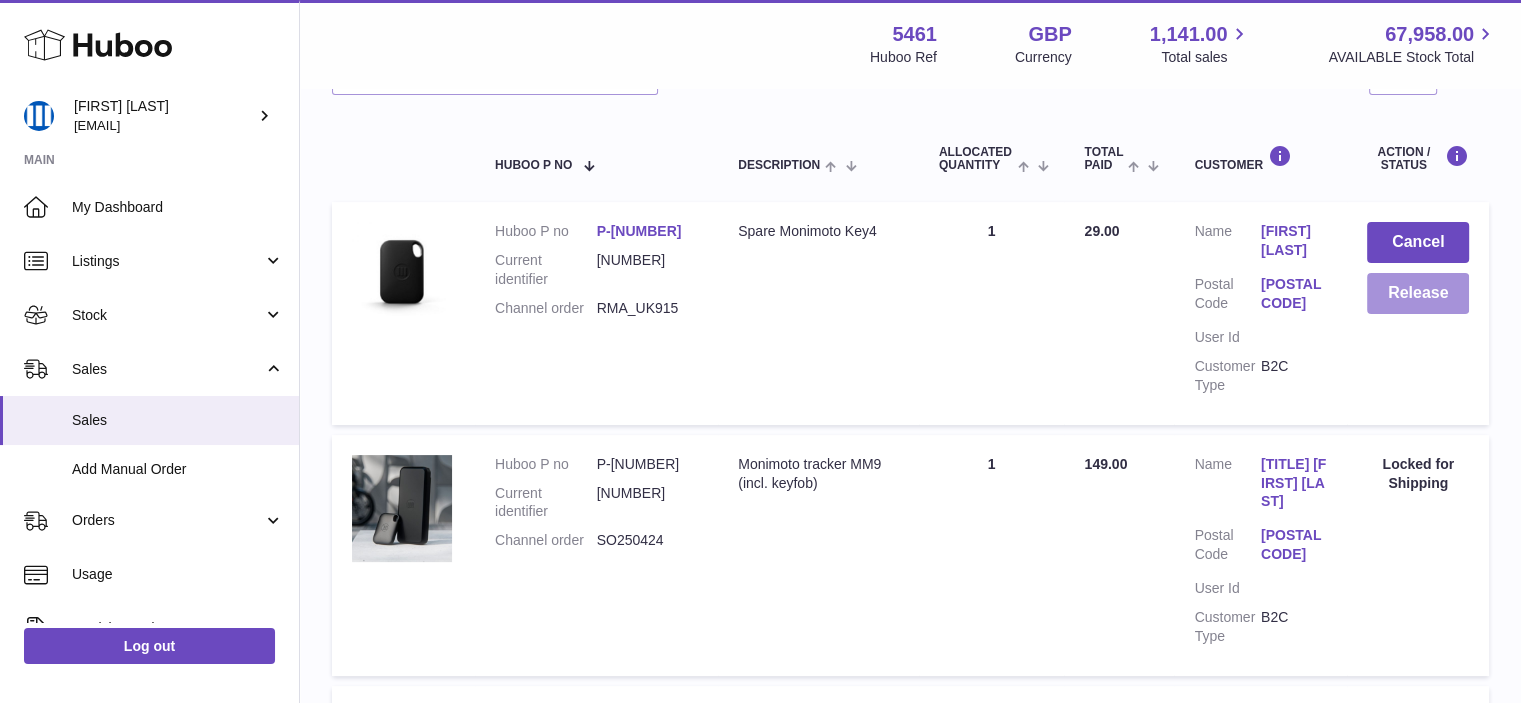 click on "Release" at bounding box center [1418, 293] 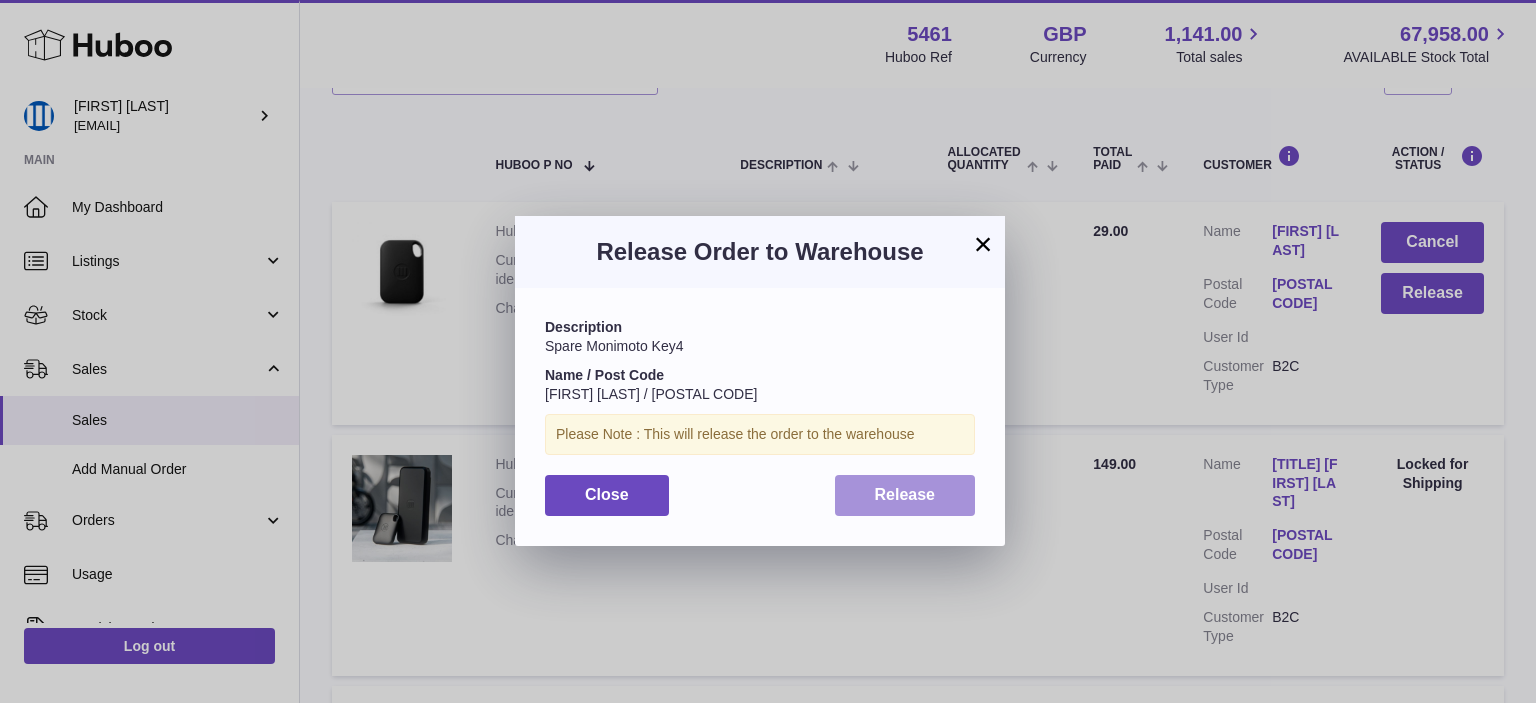 click on "Release" at bounding box center (905, 494) 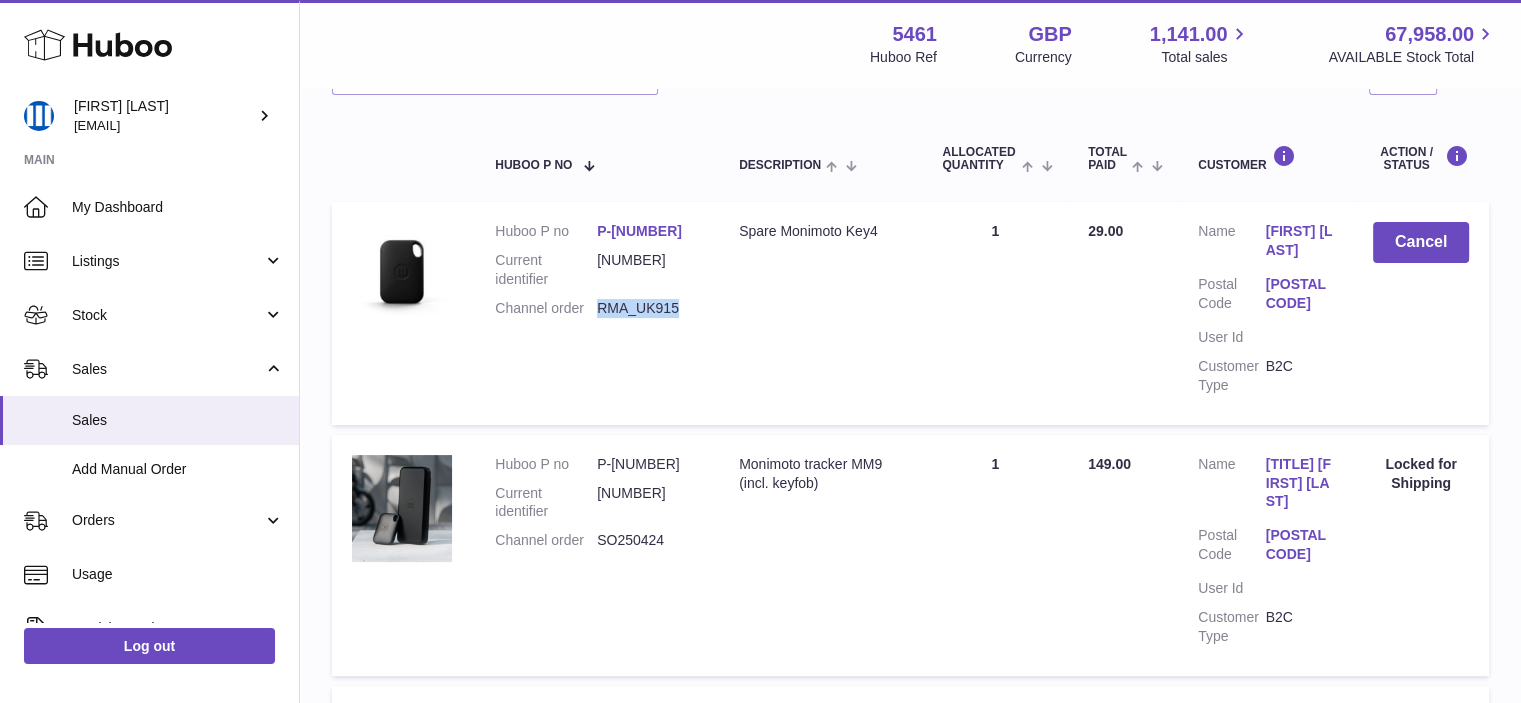 drag, startPoint x: 690, startPoint y: 303, endPoint x: 601, endPoint y: 303, distance: 89 